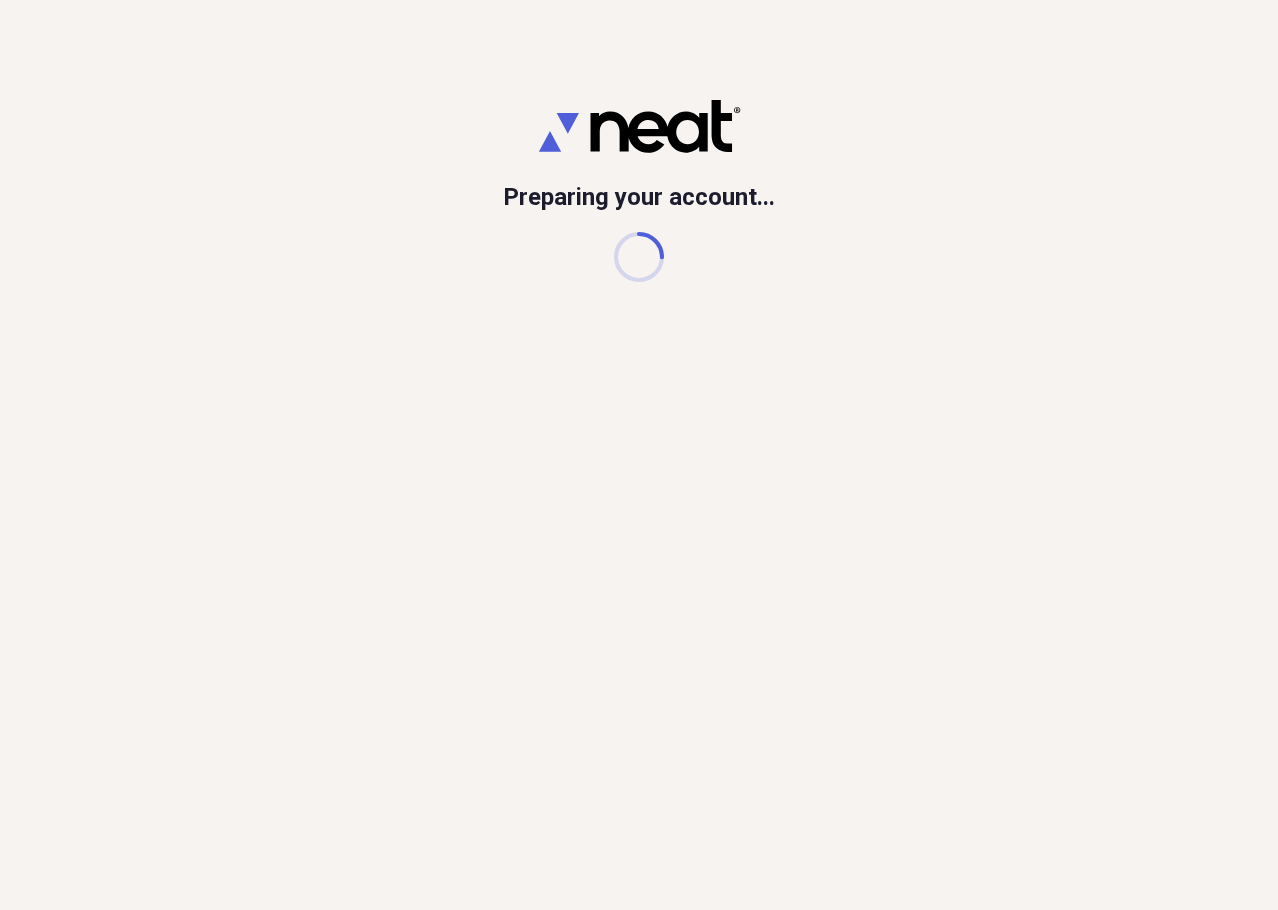 scroll, scrollTop: 0, scrollLeft: 0, axis: both 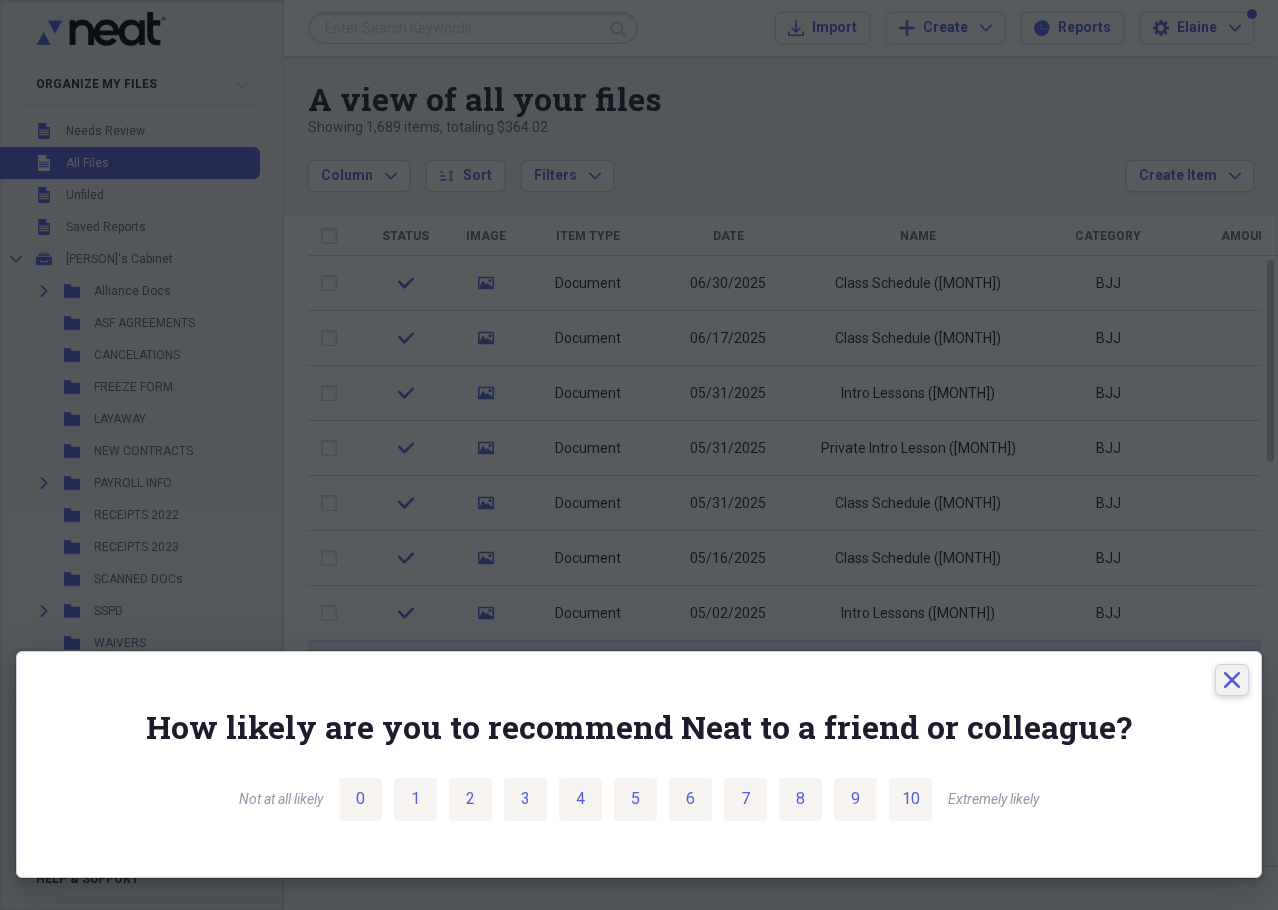 click on "Close" at bounding box center [1232, 680] 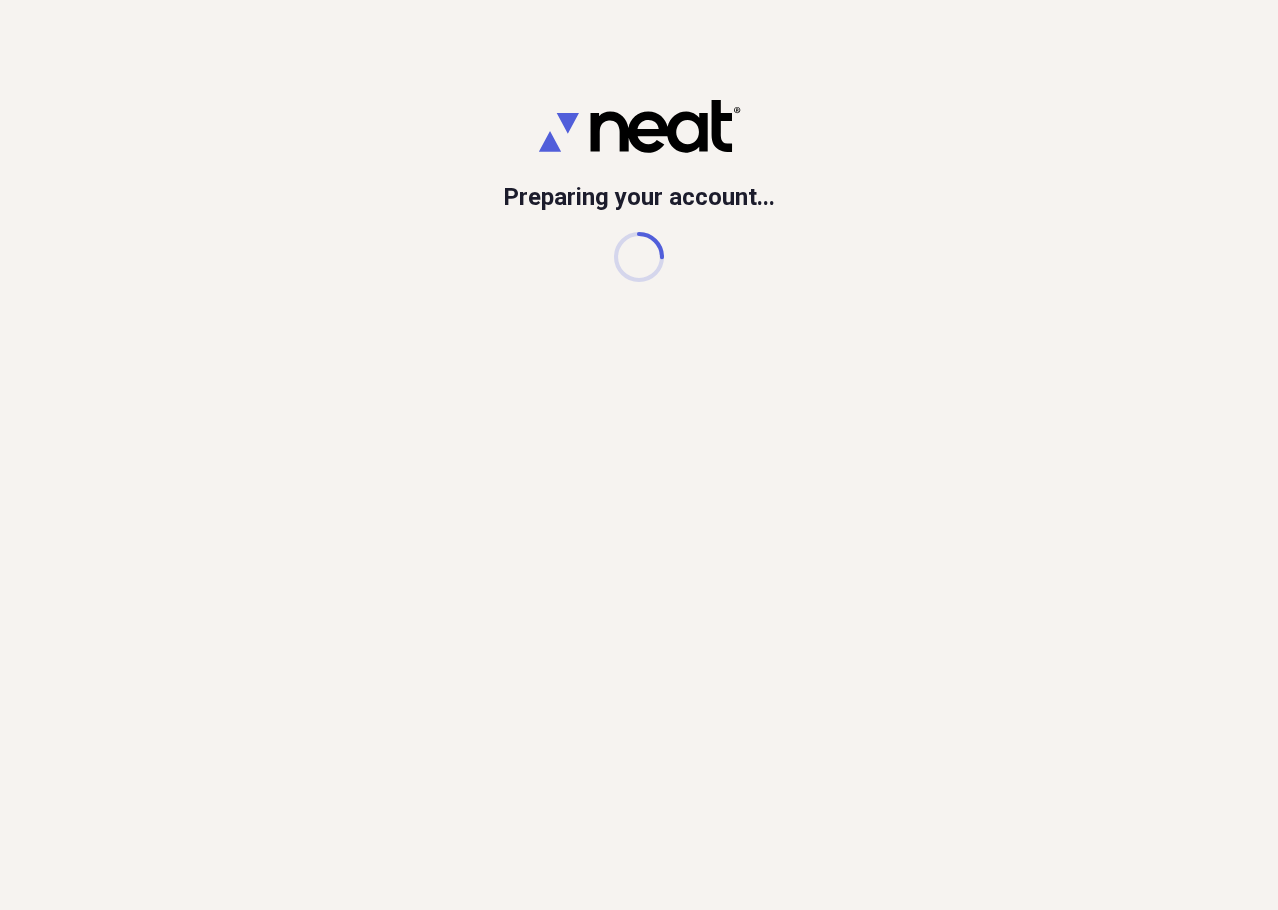 scroll, scrollTop: 0, scrollLeft: 0, axis: both 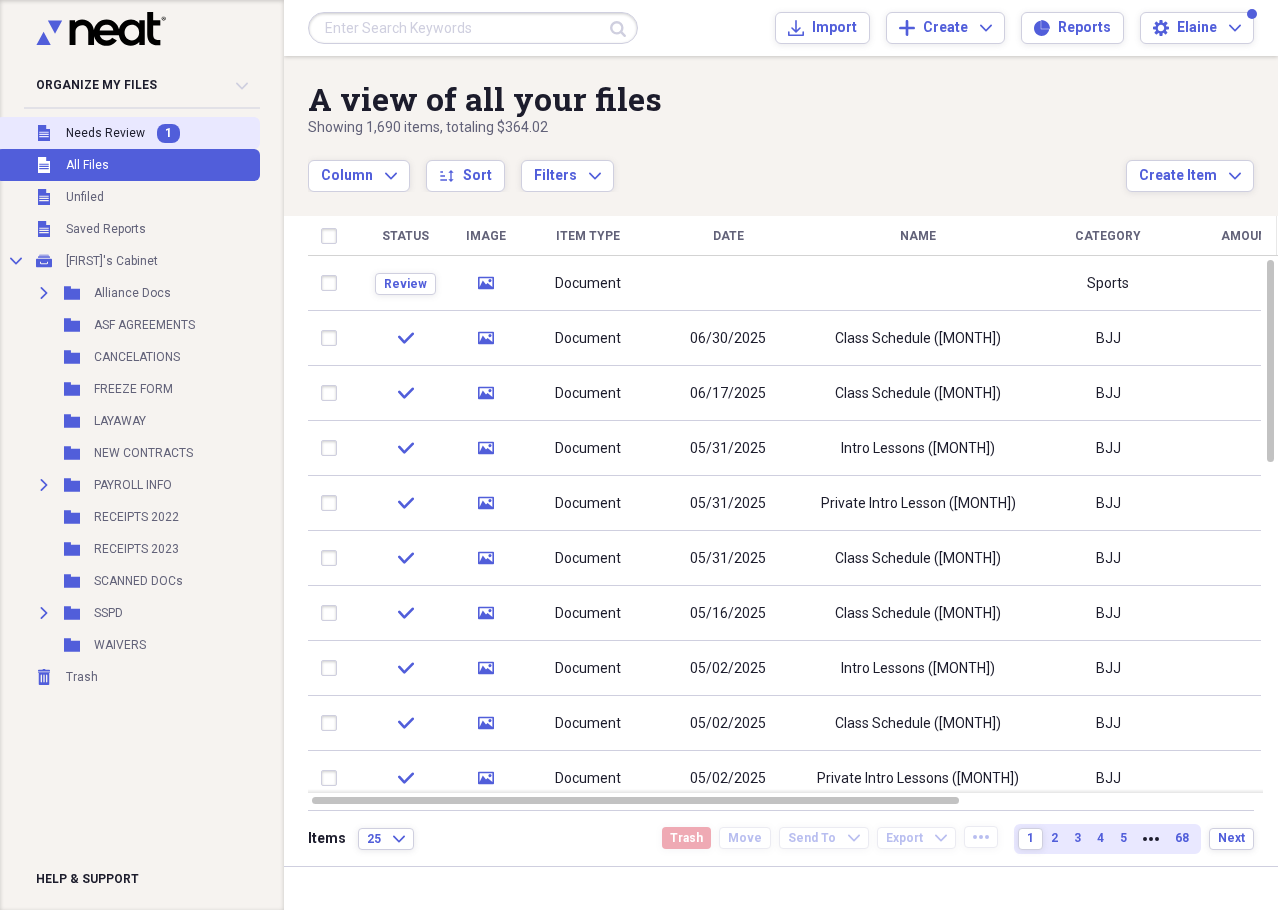 click on "Needs Review" at bounding box center [105, 133] 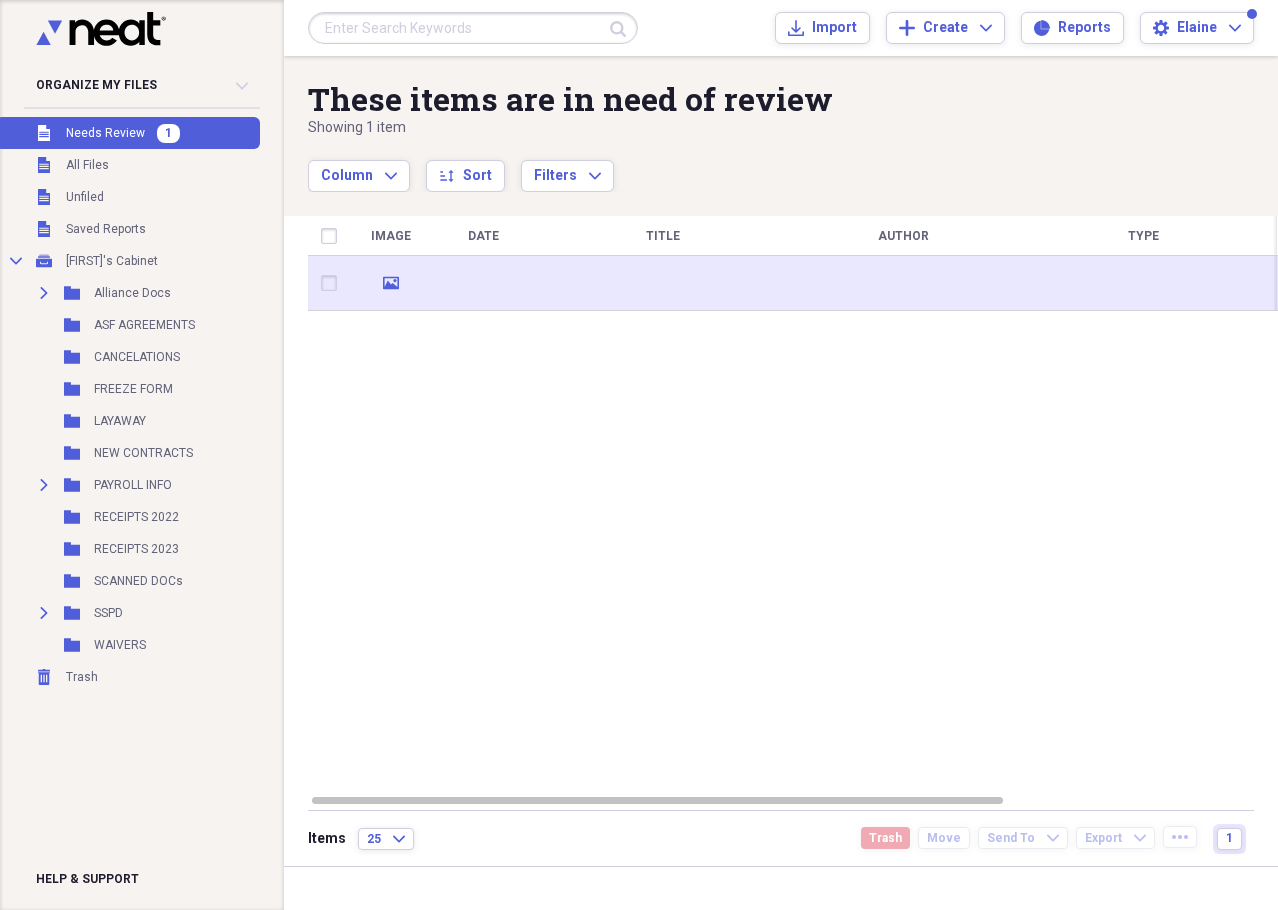 click at bounding box center [483, 283] 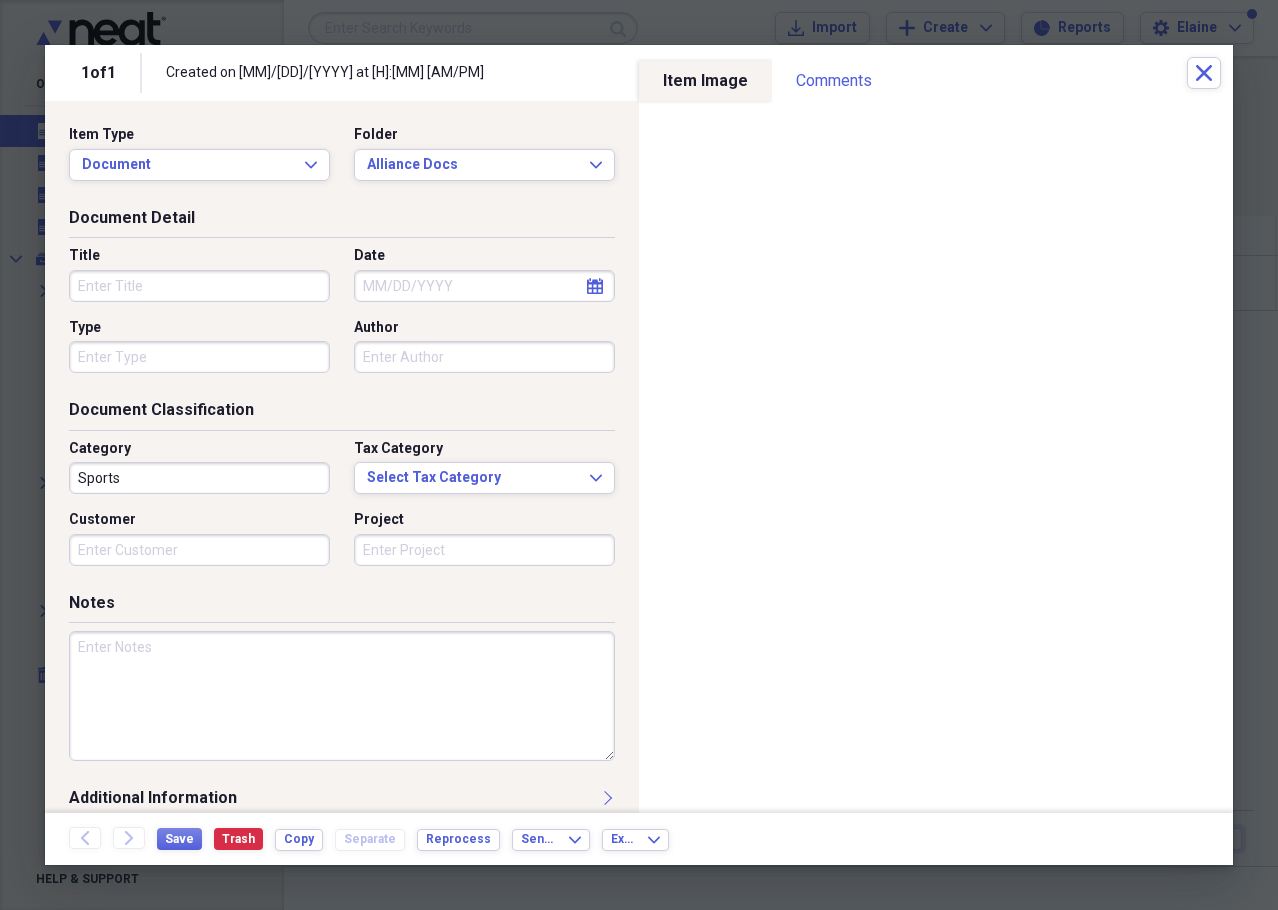 click on "Title" at bounding box center (199, 286) 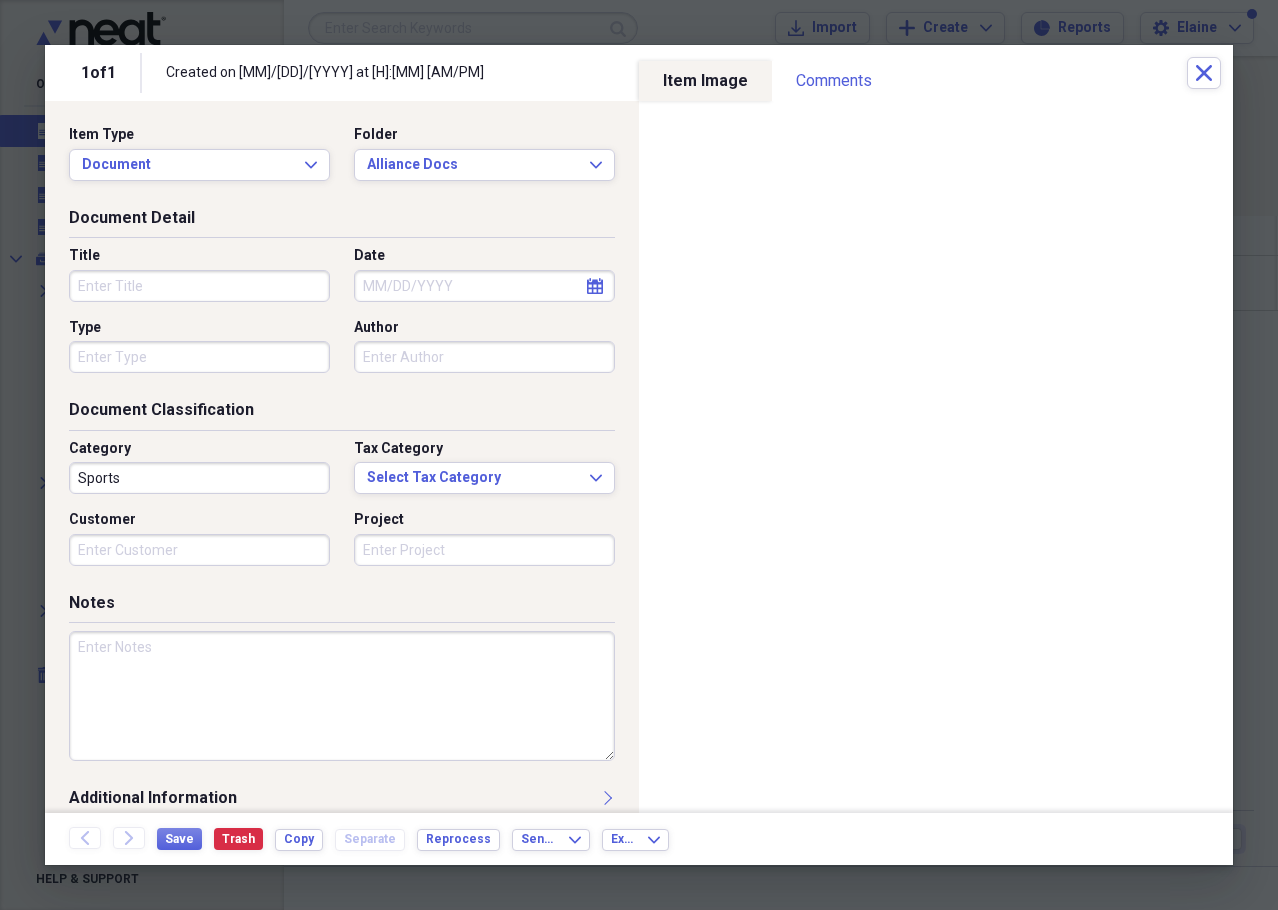 click on "Title" at bounding box center (199, 286) 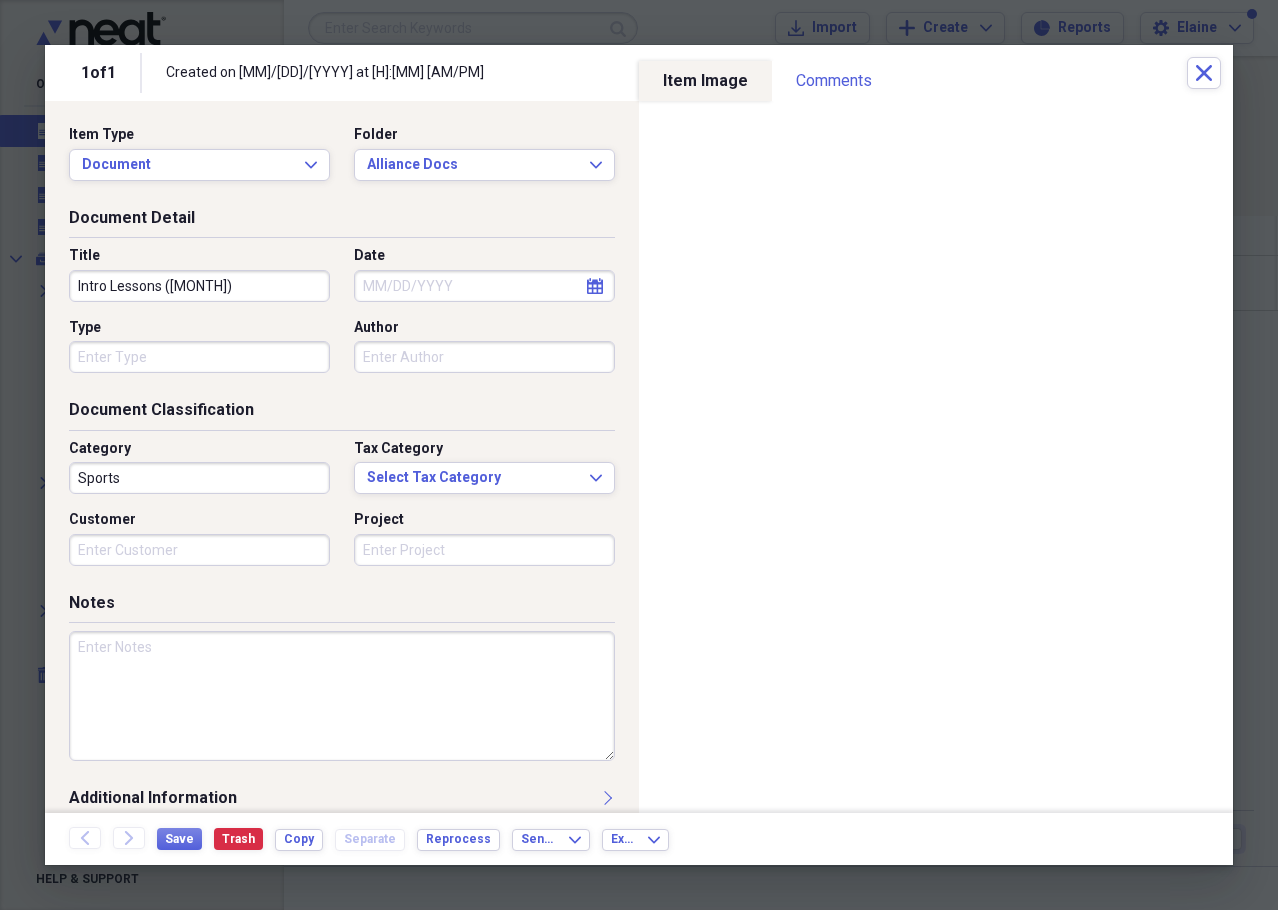 type on "Intro Lessons ([MONTH])" 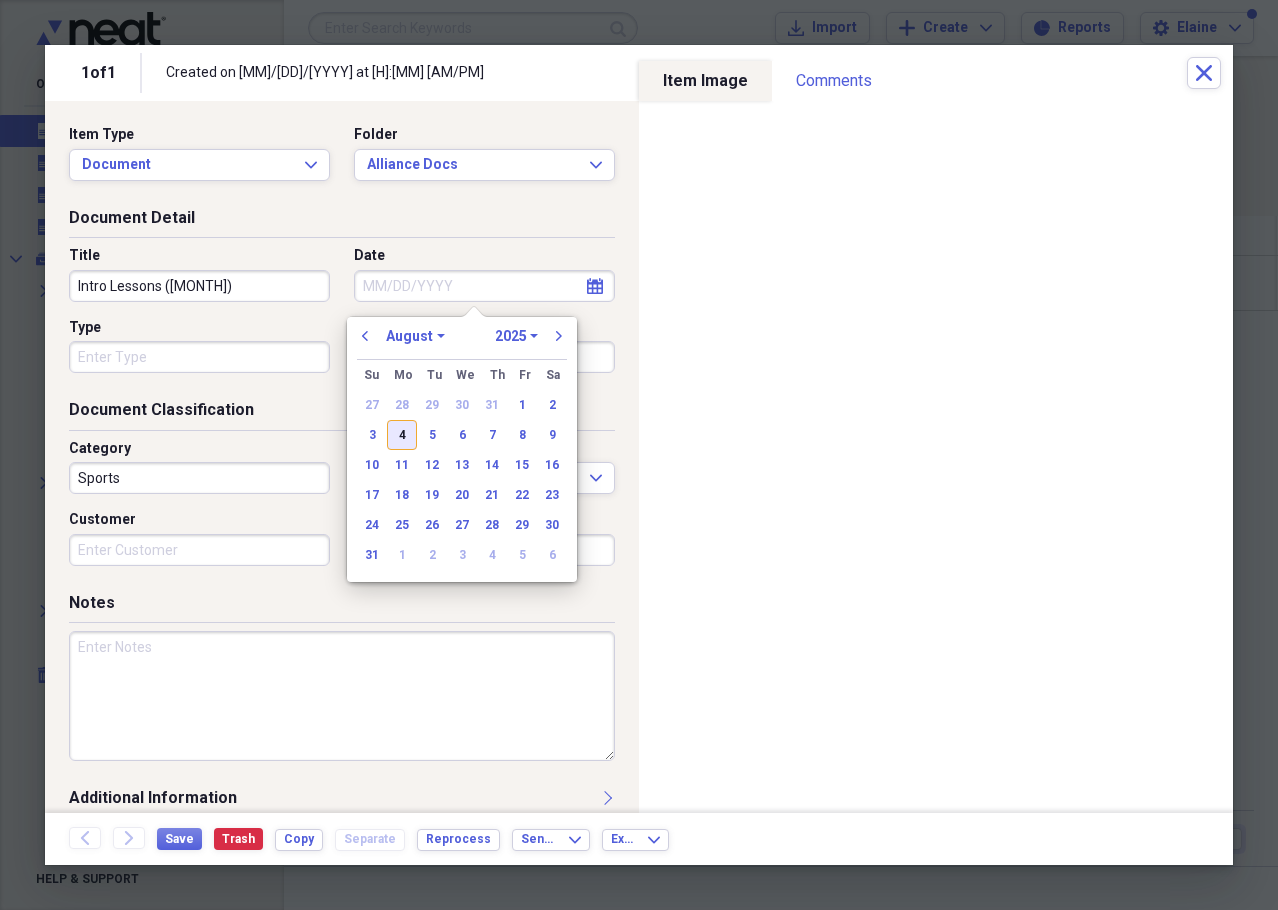click on "4" at bounding box center [402, 435] 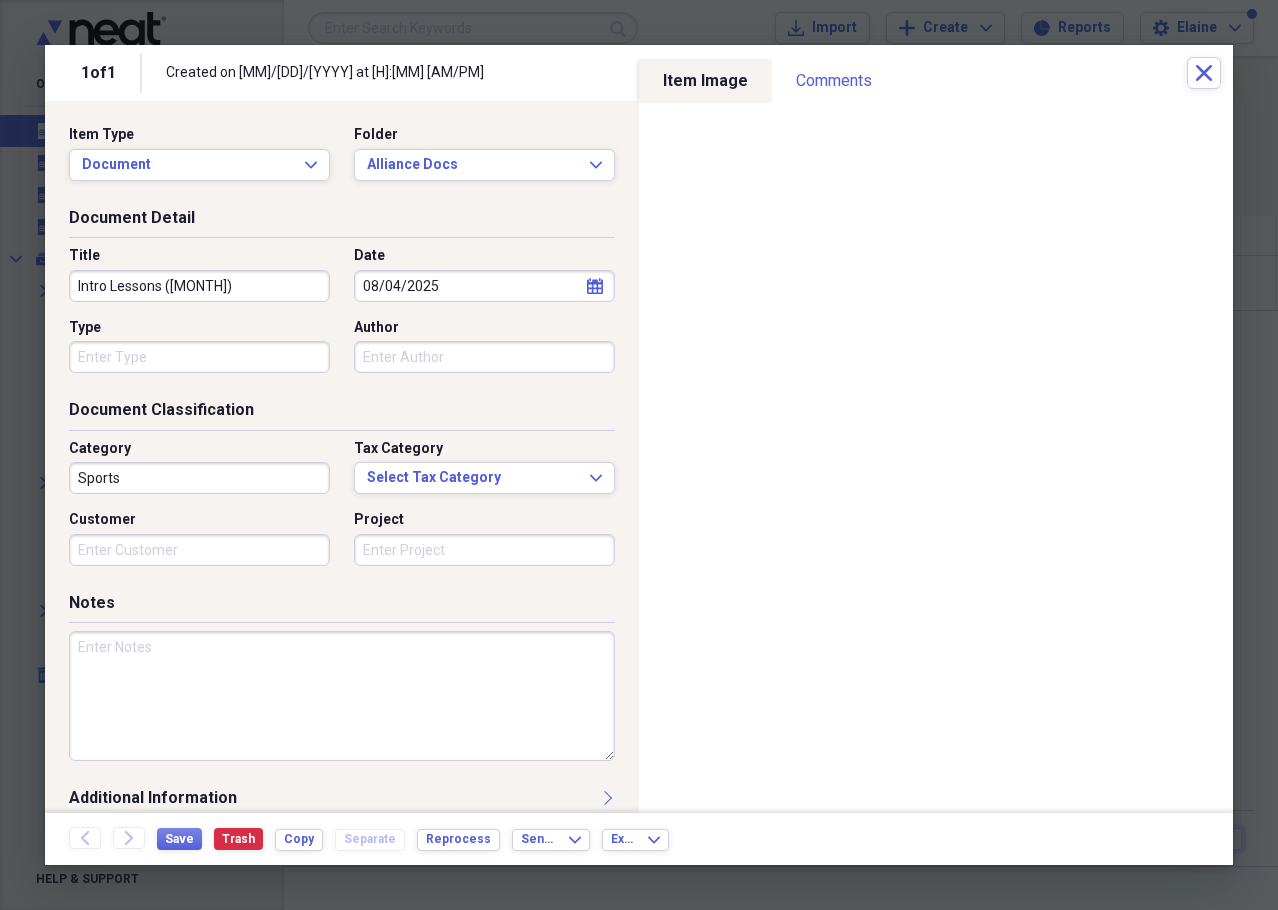 click on "Type" at bounding box center [199, 357] 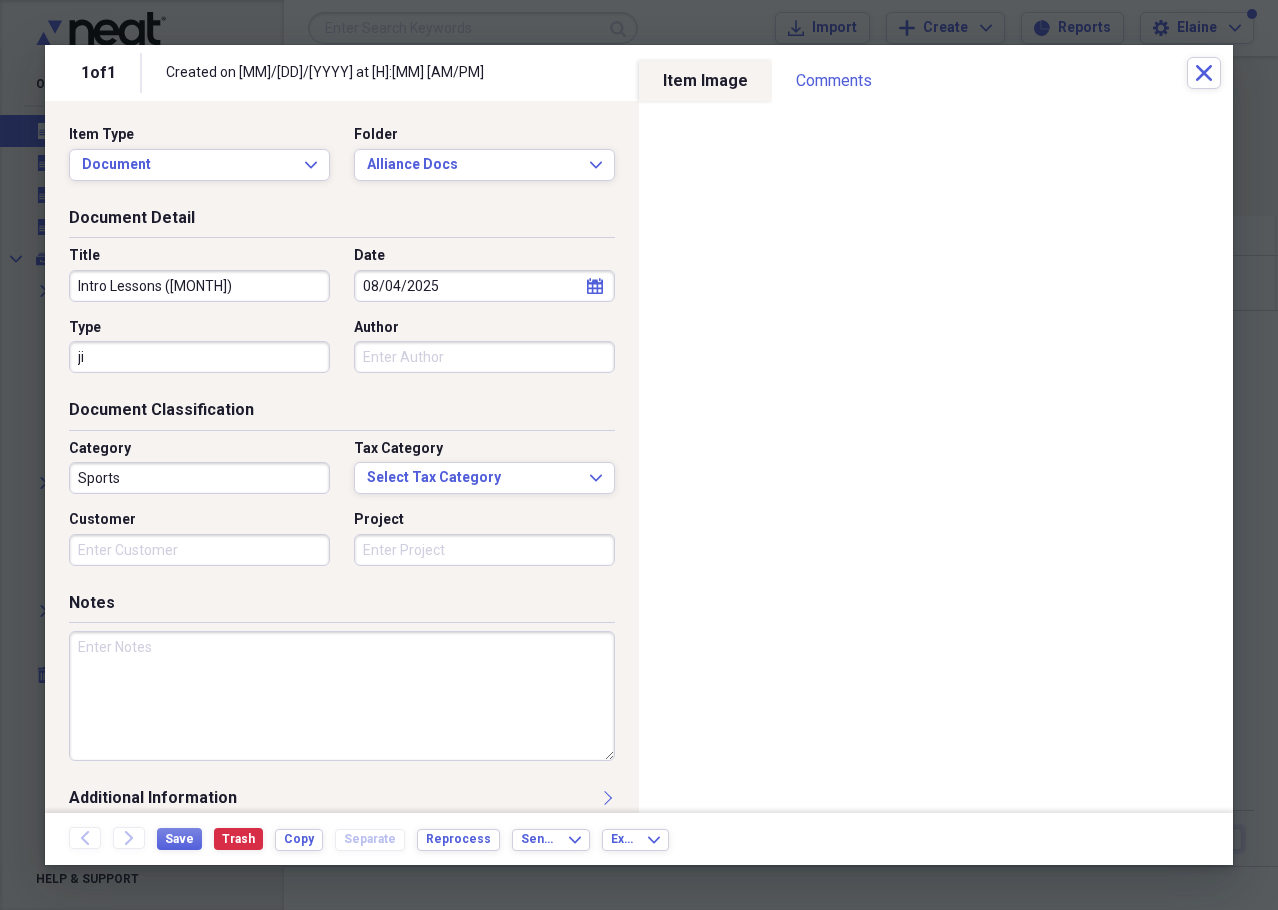 type on "j" 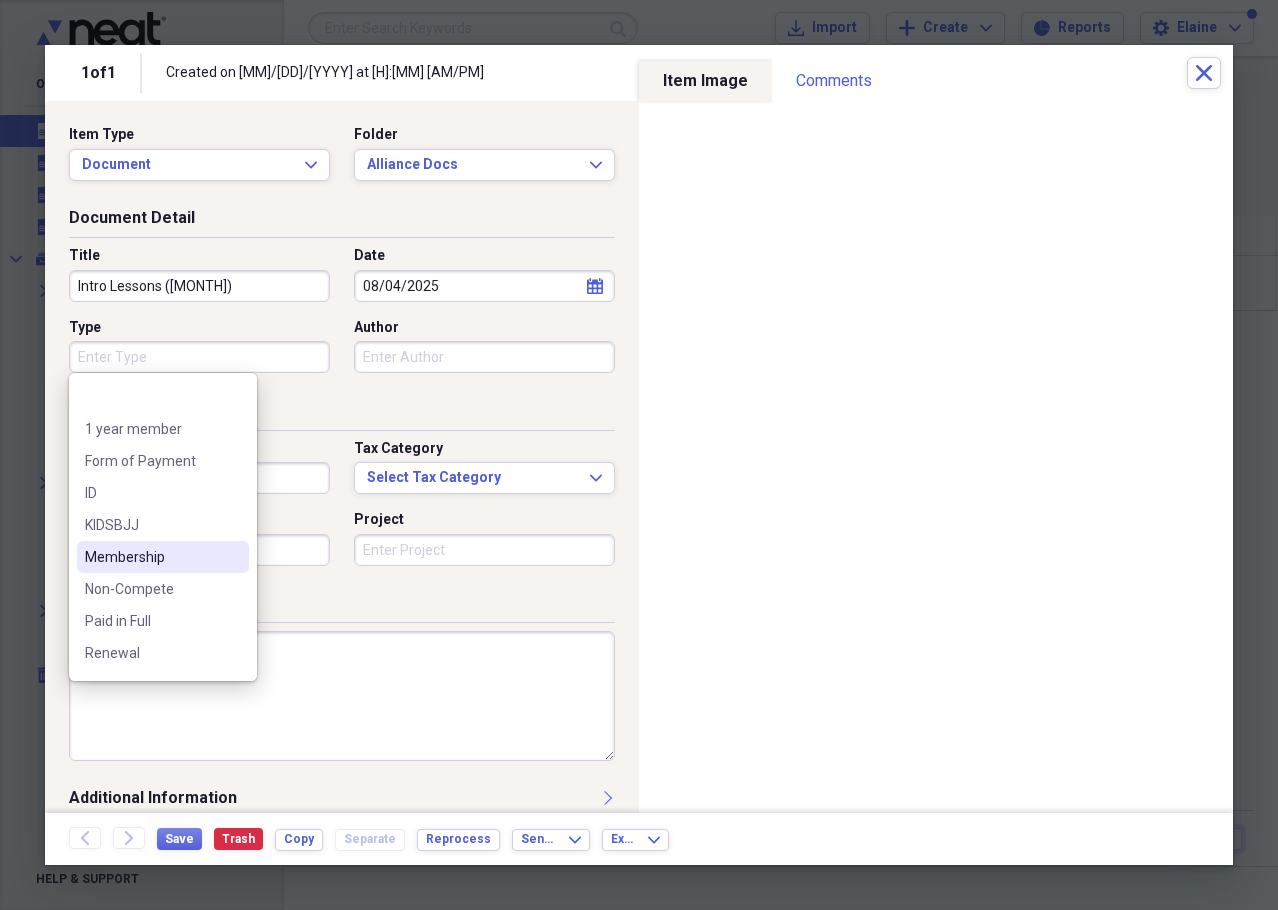 scroll, scrollTop: 92, scrollLeft: 0, axis: vertical 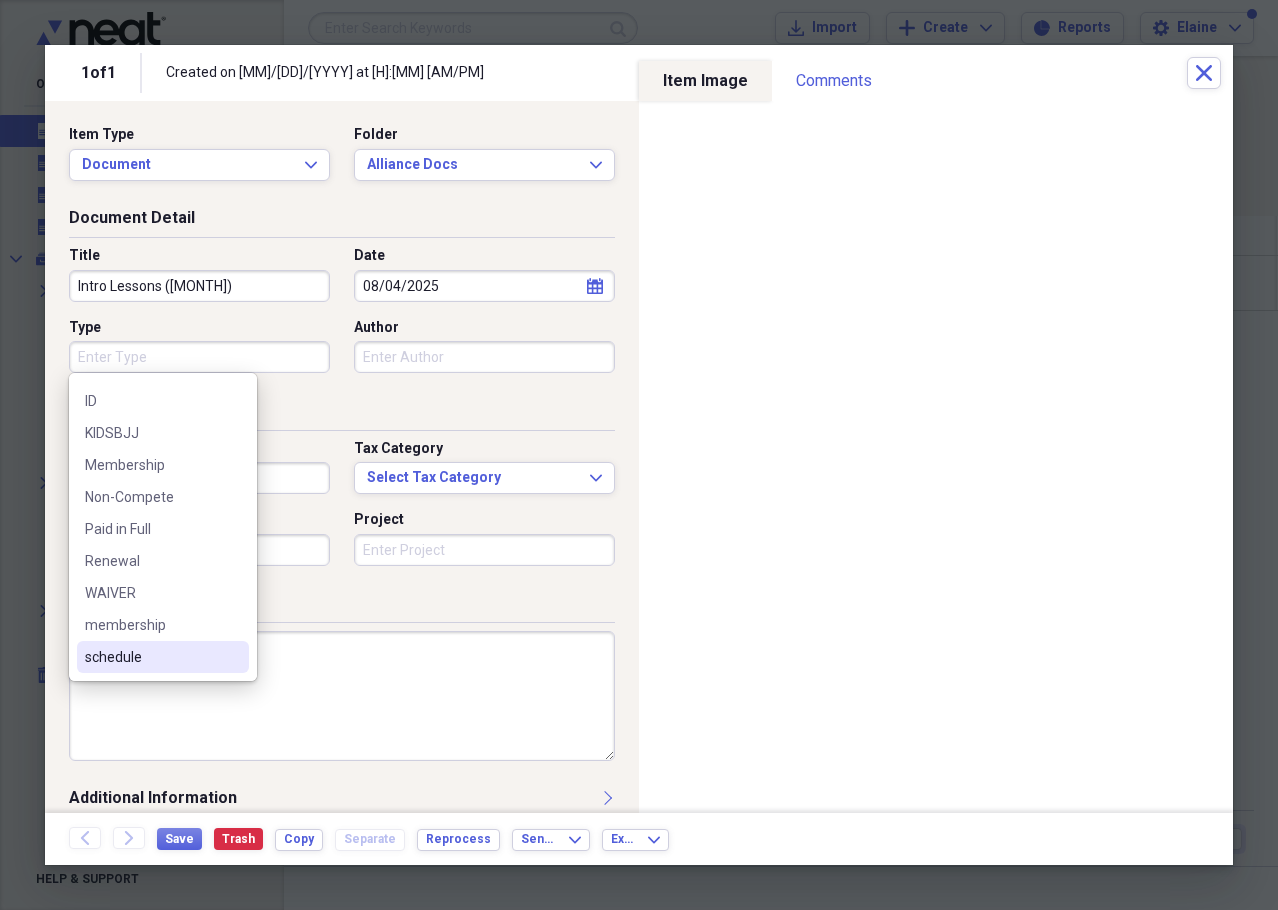 click on "schedule" at bounding box center [151, 657] 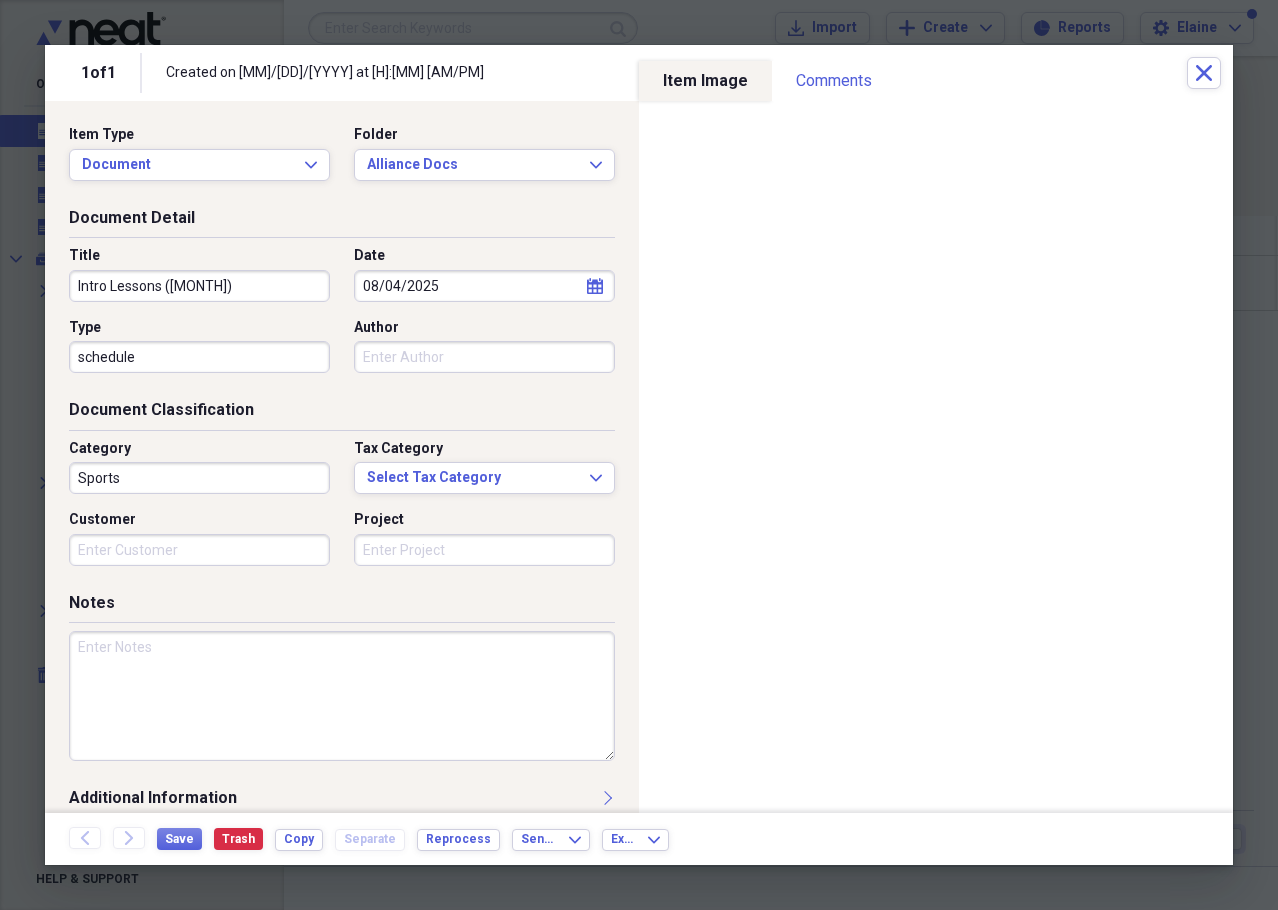click on "Author" at bounding box center (484, 357) 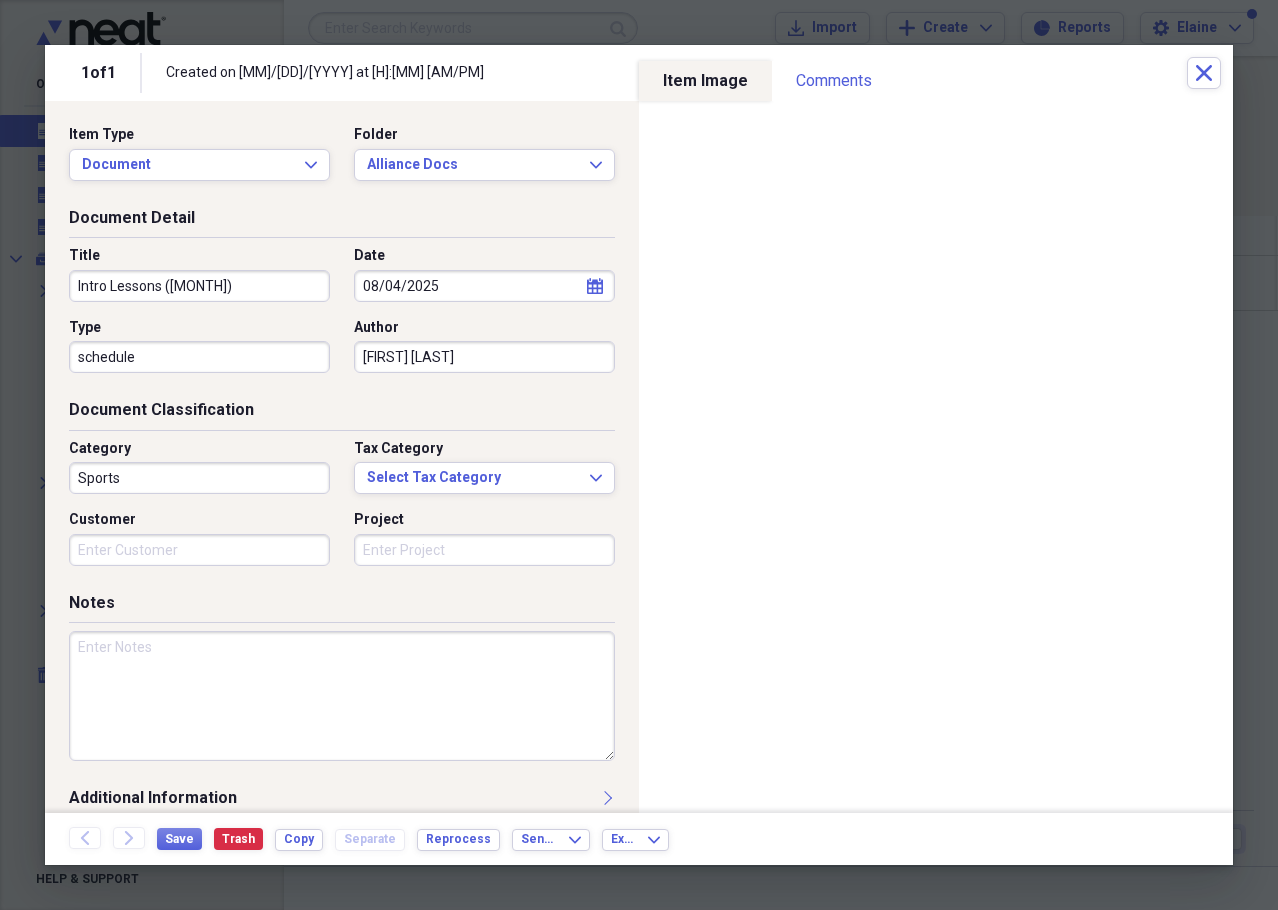 type on "[FIRST] [LAST]" 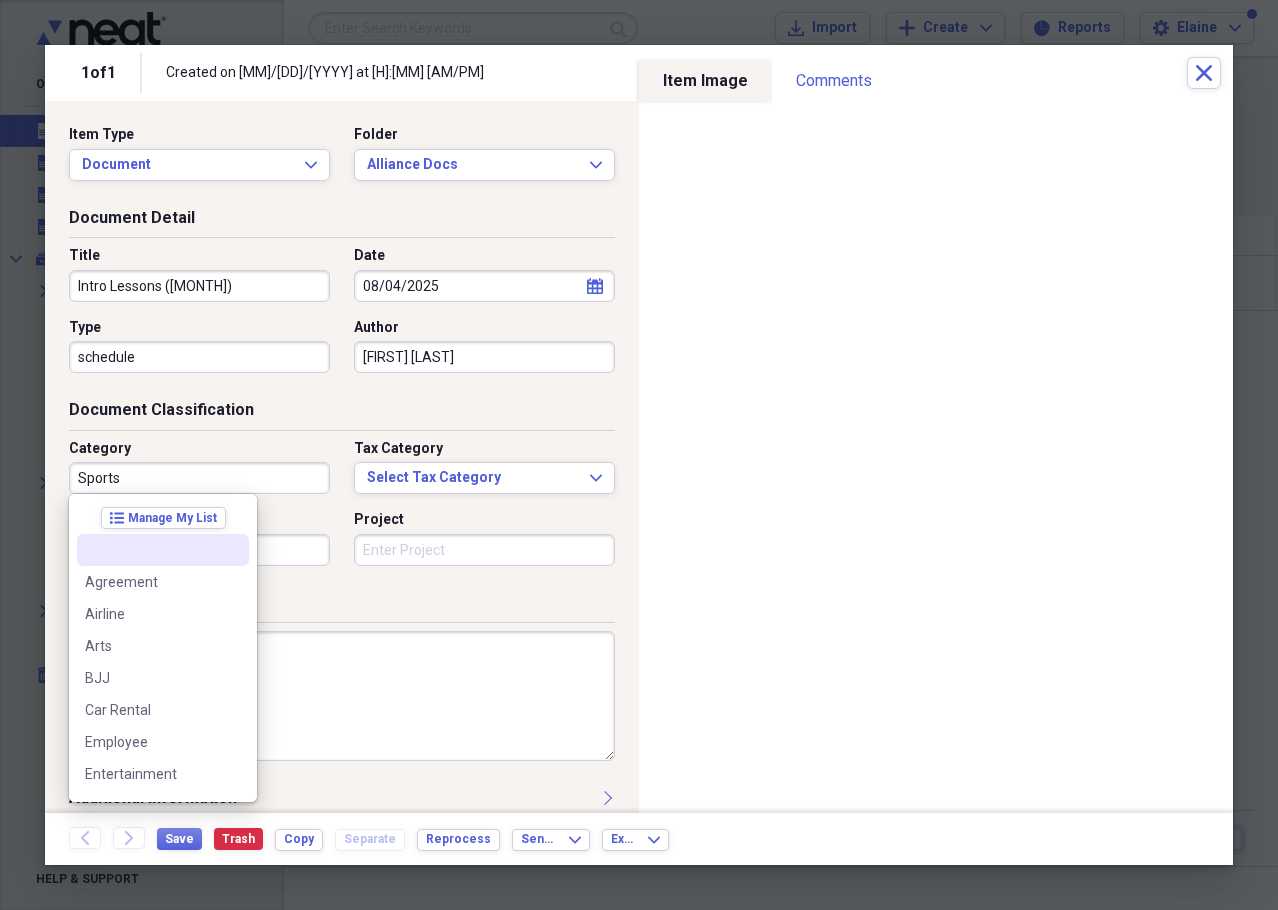 click on "Sports" at bounding box center (199, 478) 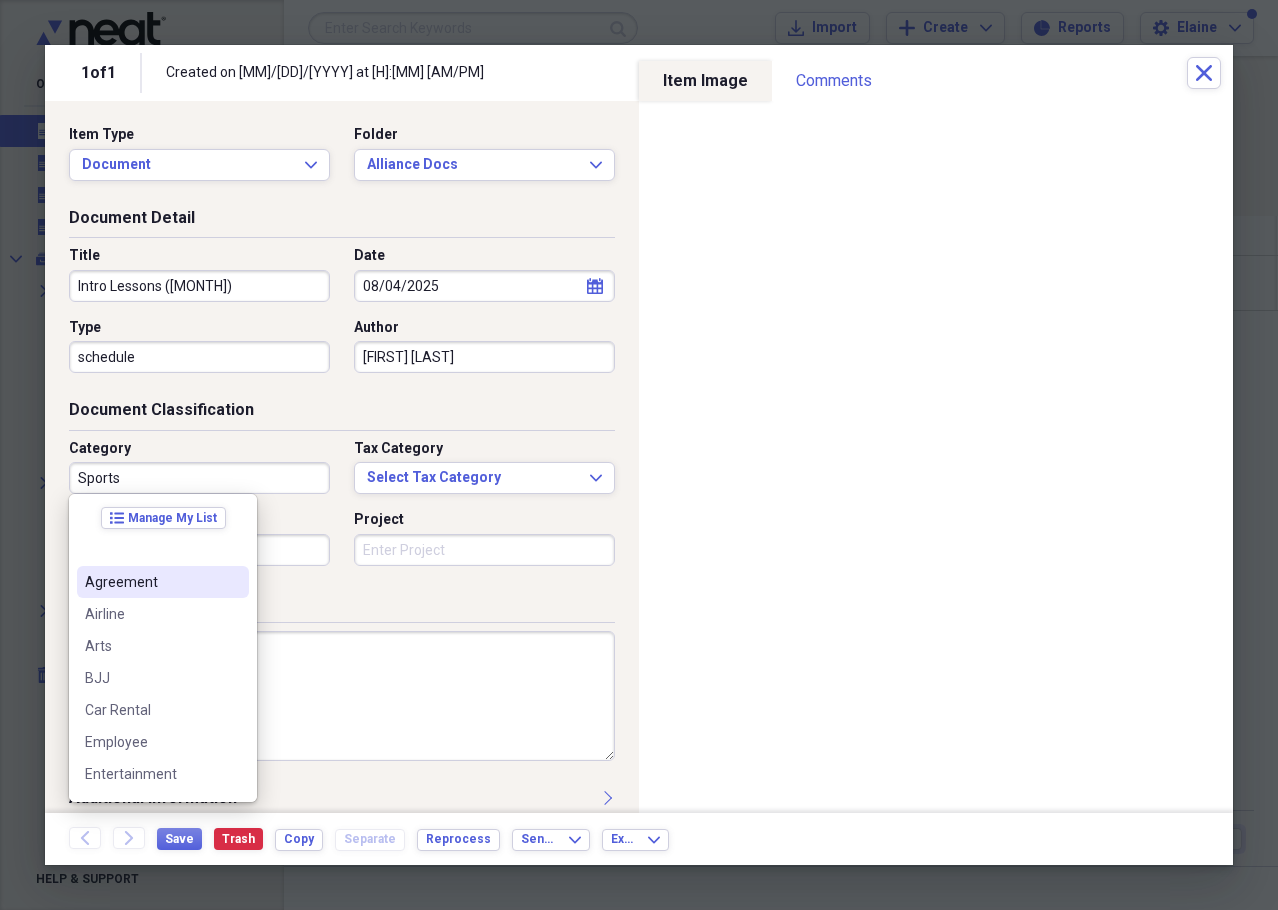 click on "Notes" at bounding box center [342, 607] 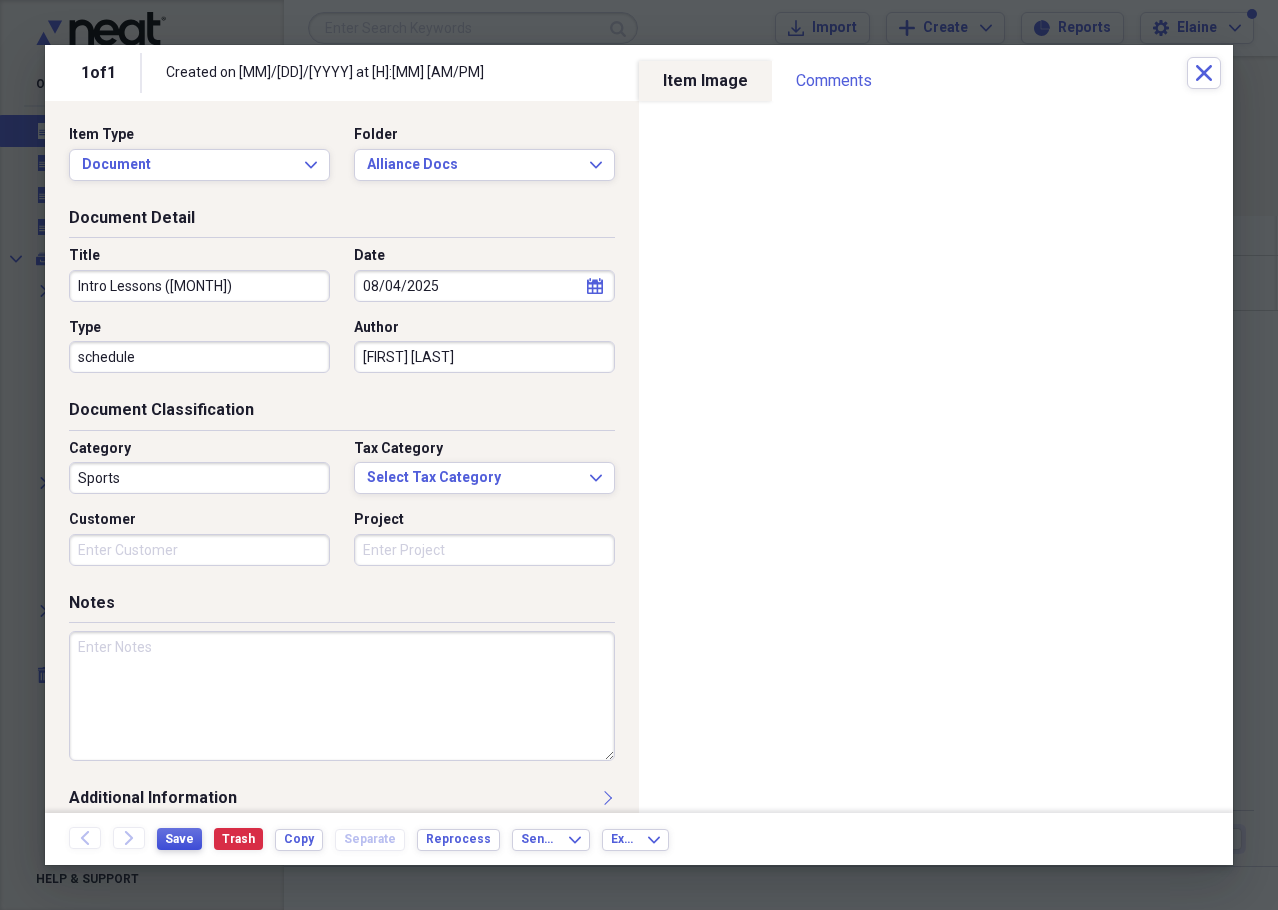 click on "Save" at bounding box center (179, 839) 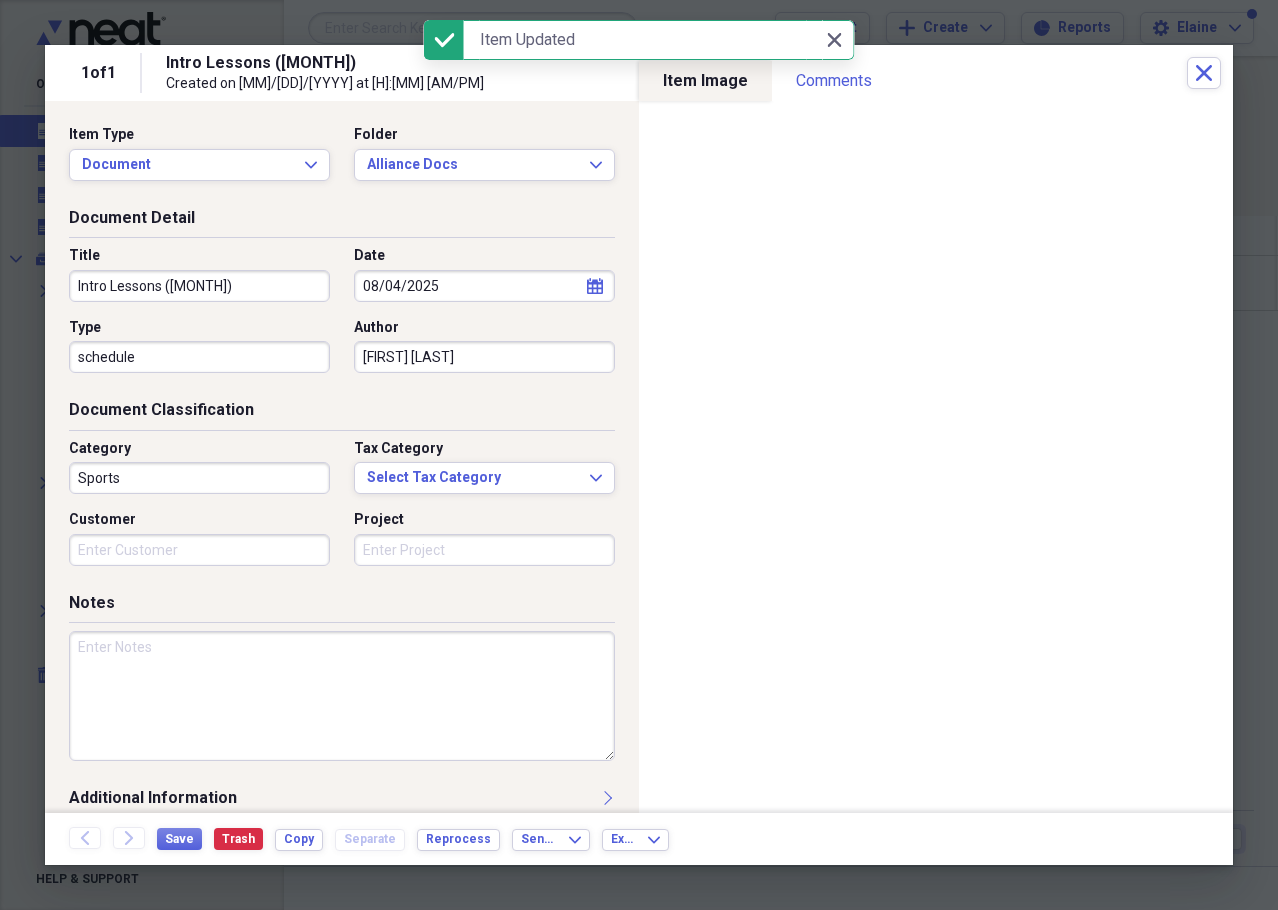 click at bounding box center (639, 455) 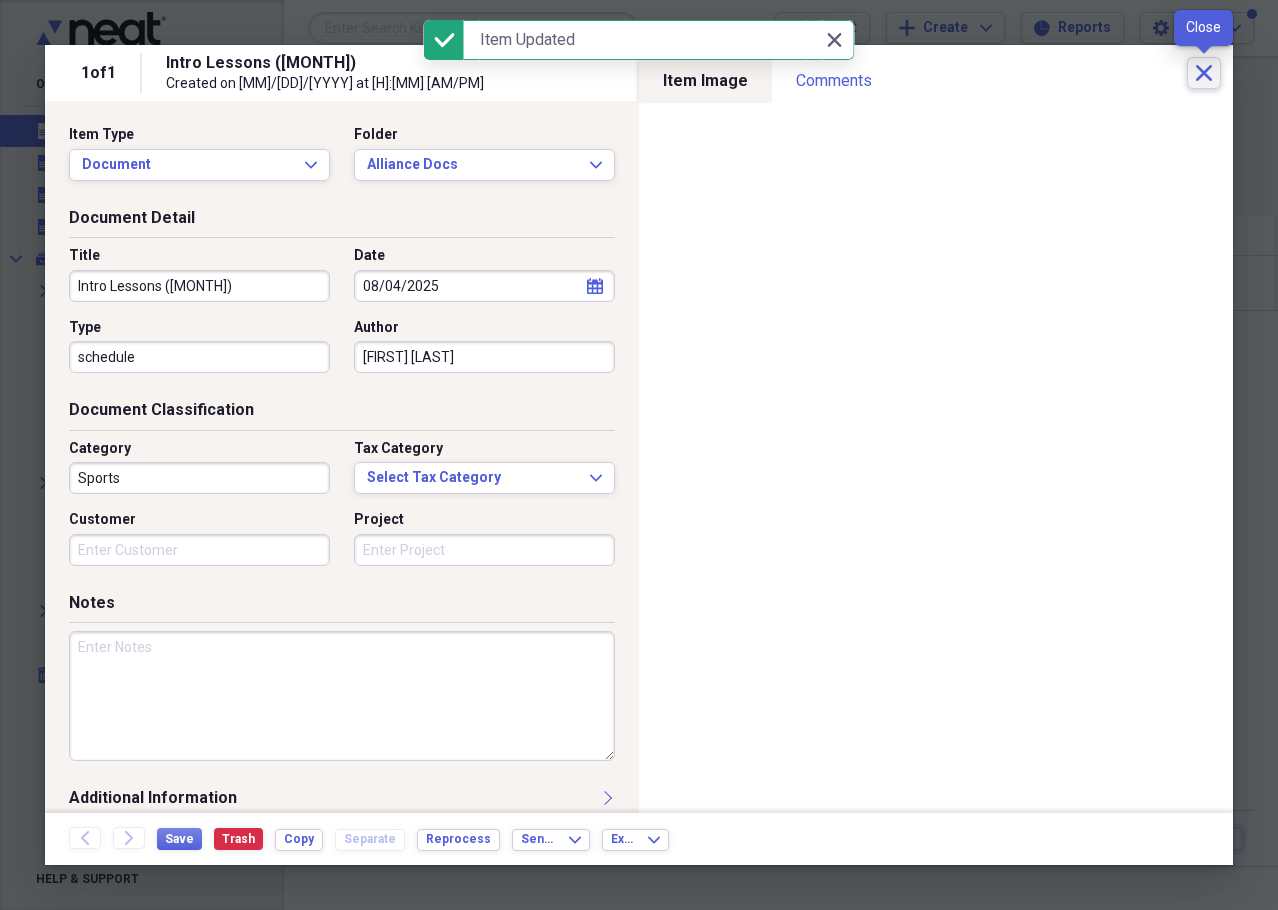 click 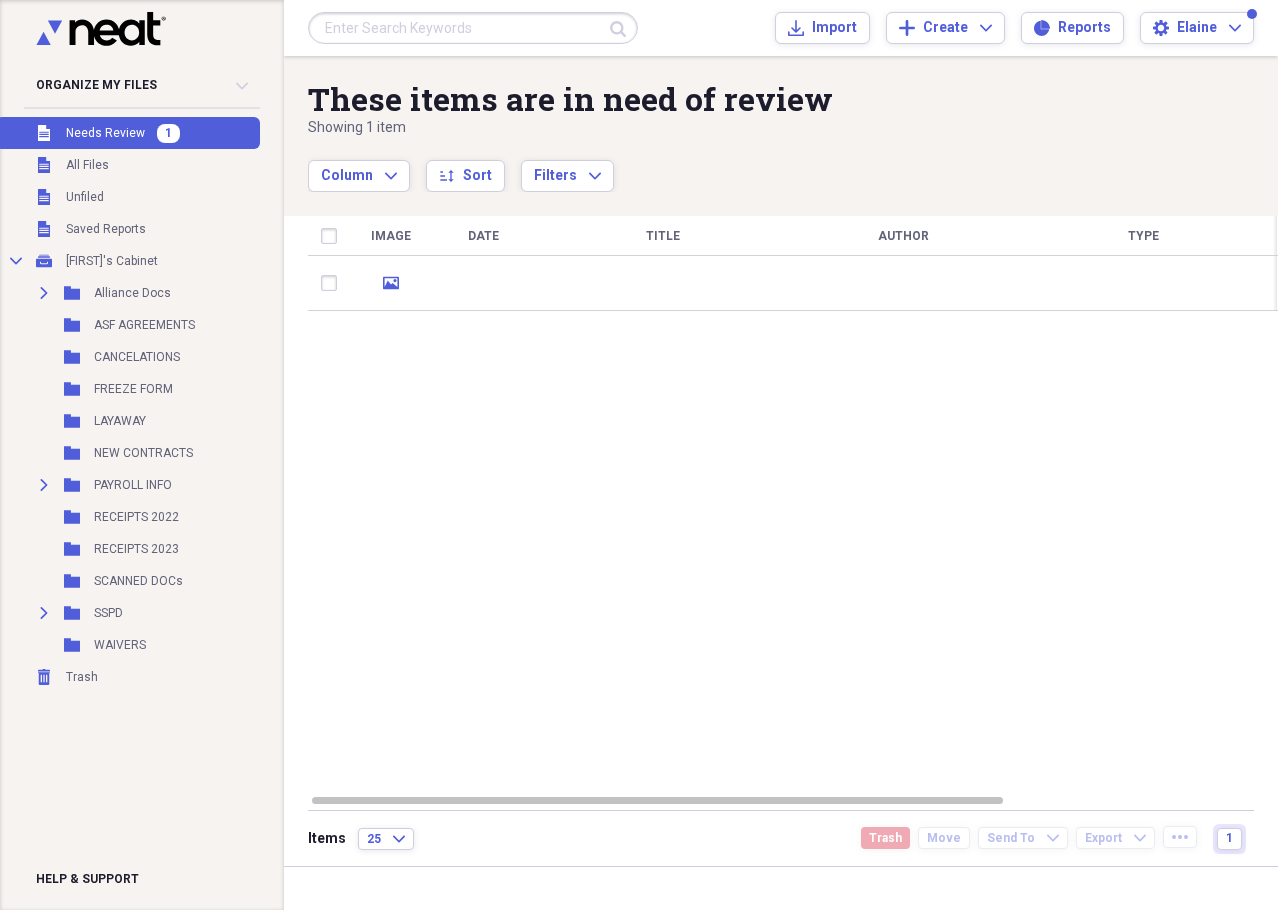 click on "Column Expand sort Sort Filters  Expand" at bounding box center (717, 165) 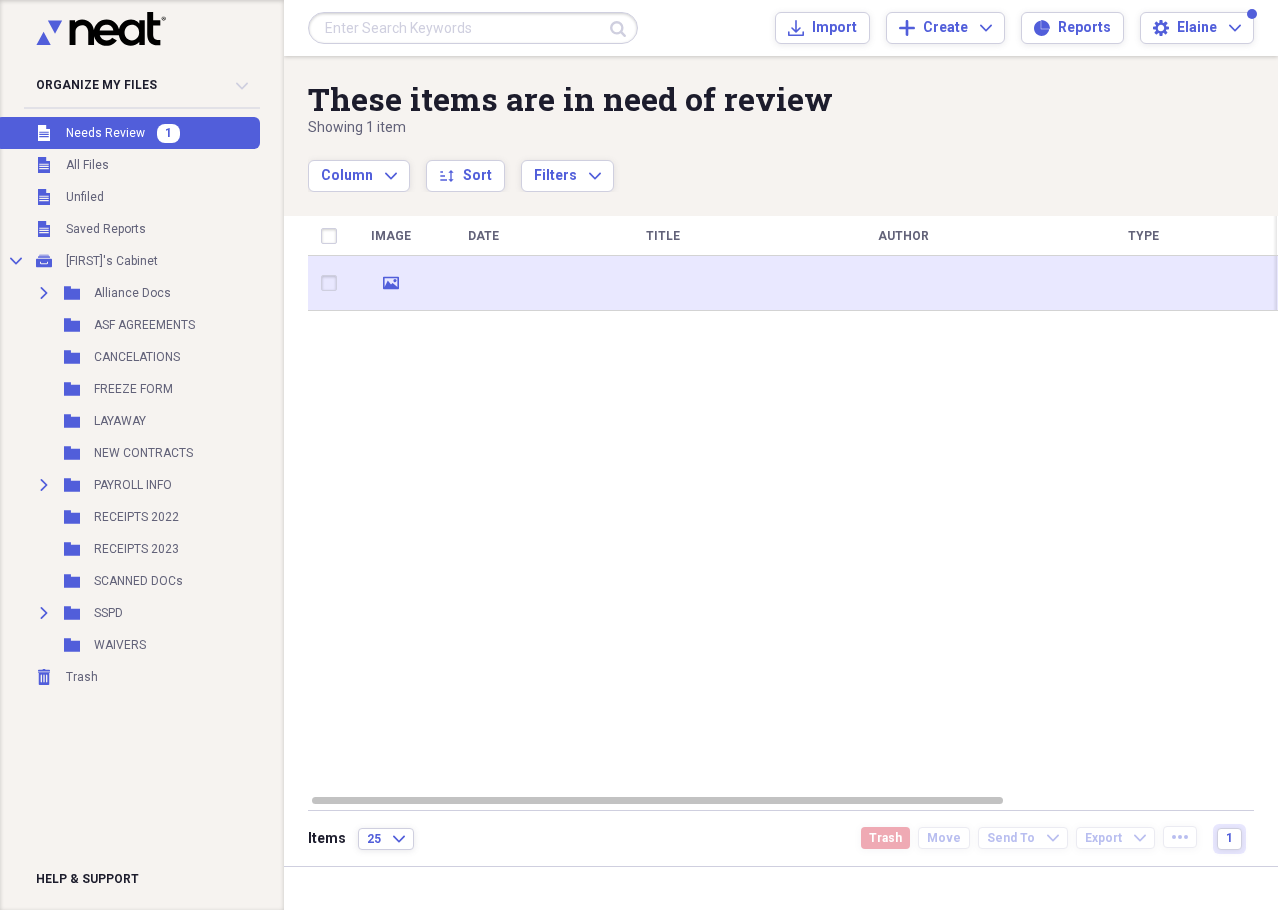 click at bounding box center [483, 283] 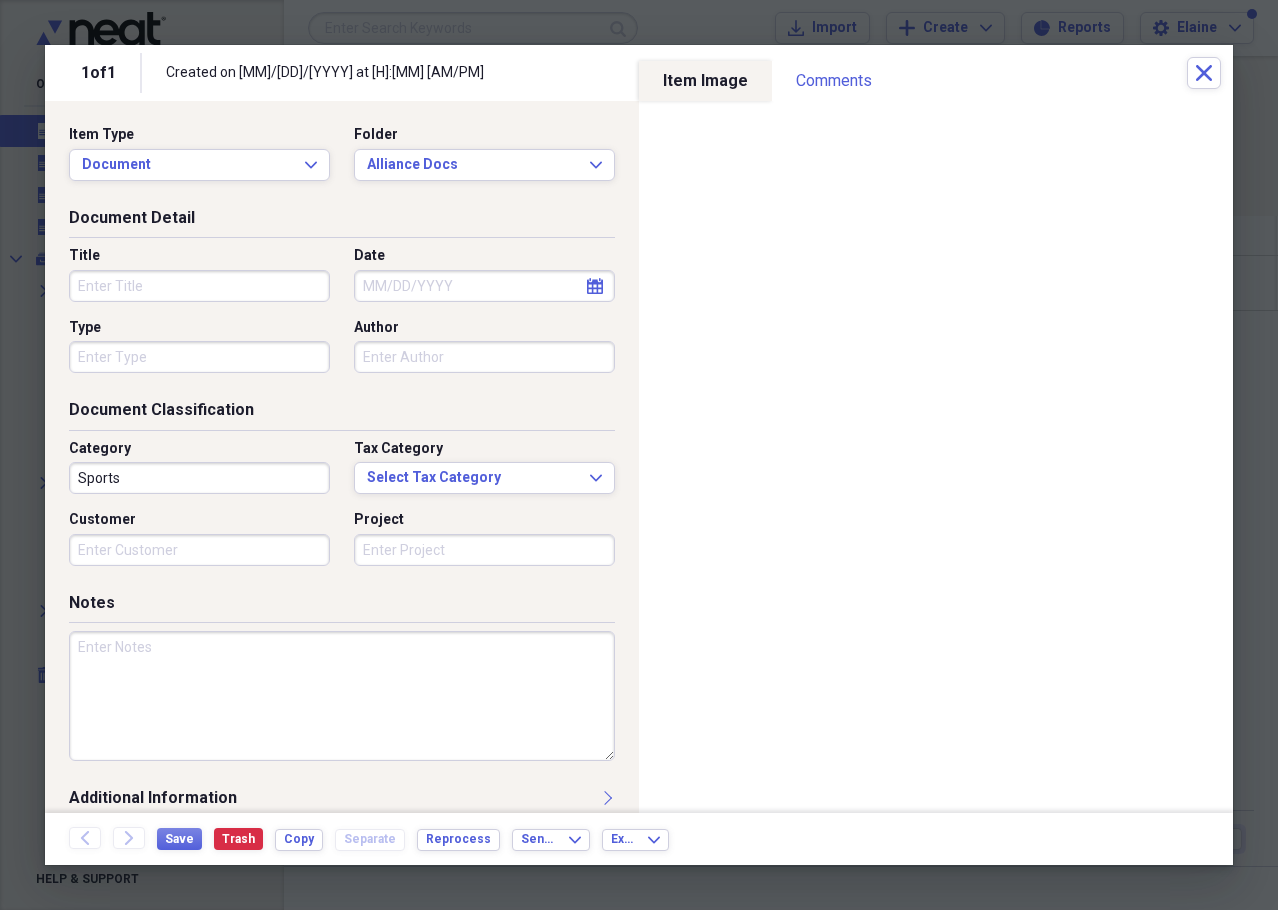 click on "Title" at bounding box center (199, 286) 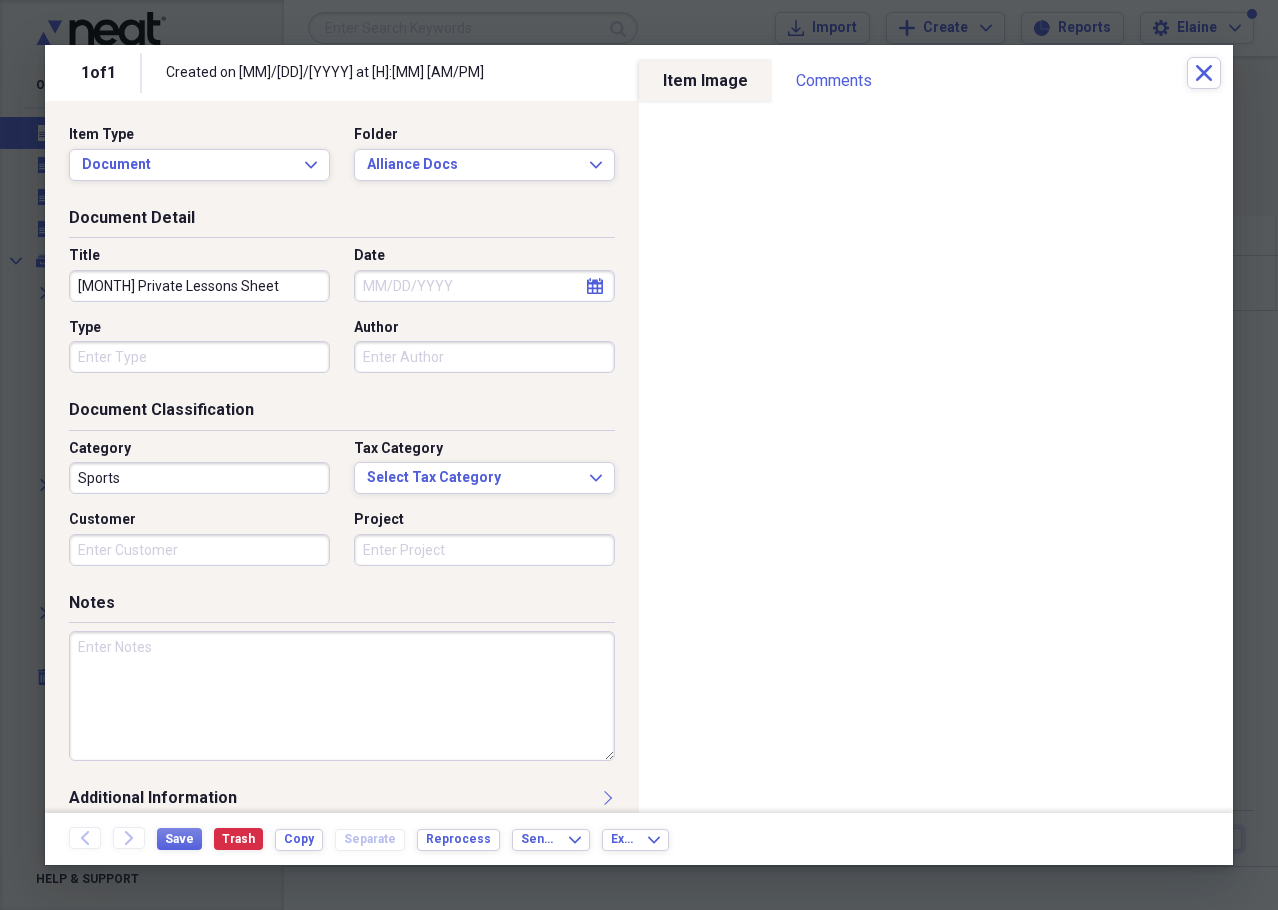 type on "[MONTH] Private Lessons Sheet" 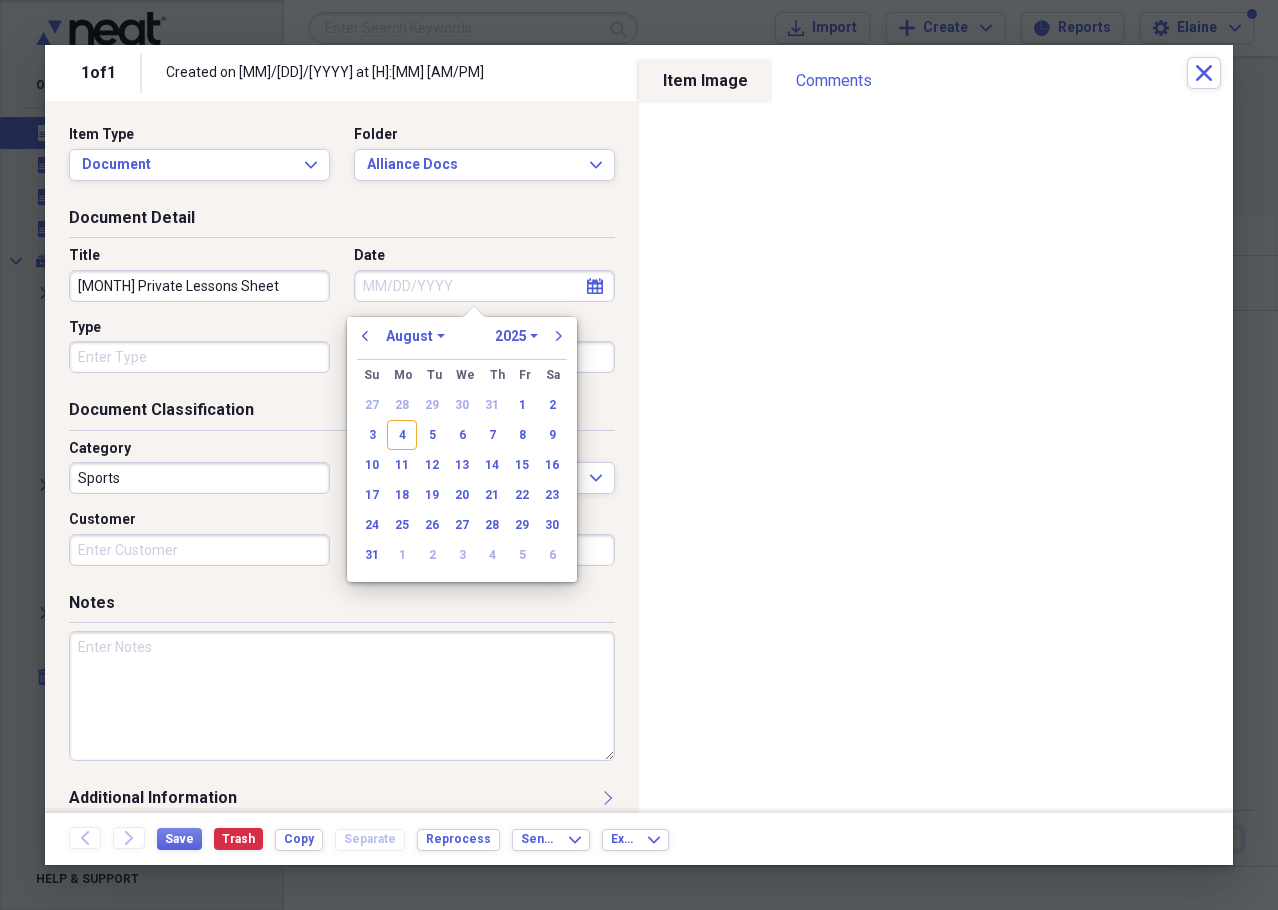 click on "4" at bounding box center (402, 435) 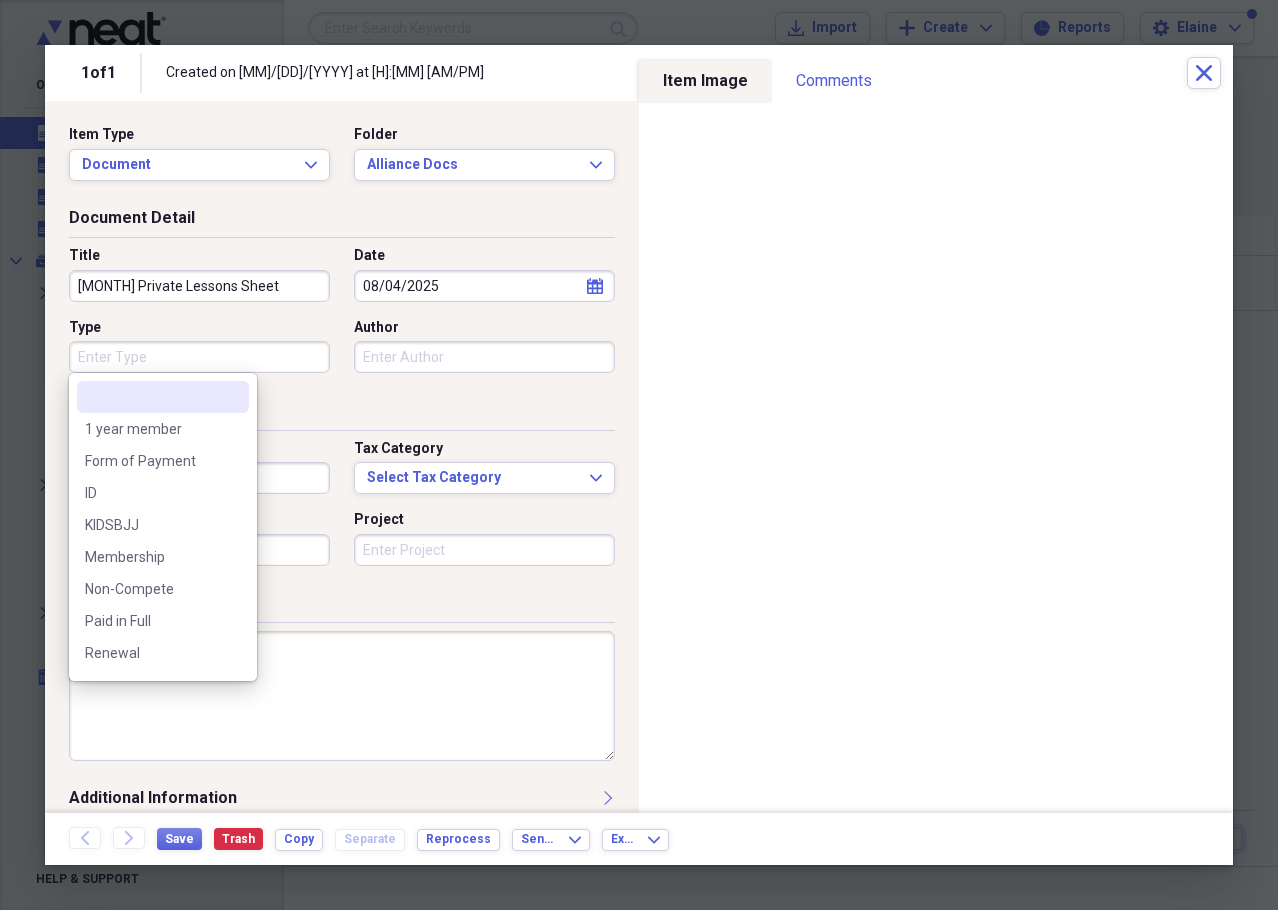 click on "Type" at bounding box center [199, 357] 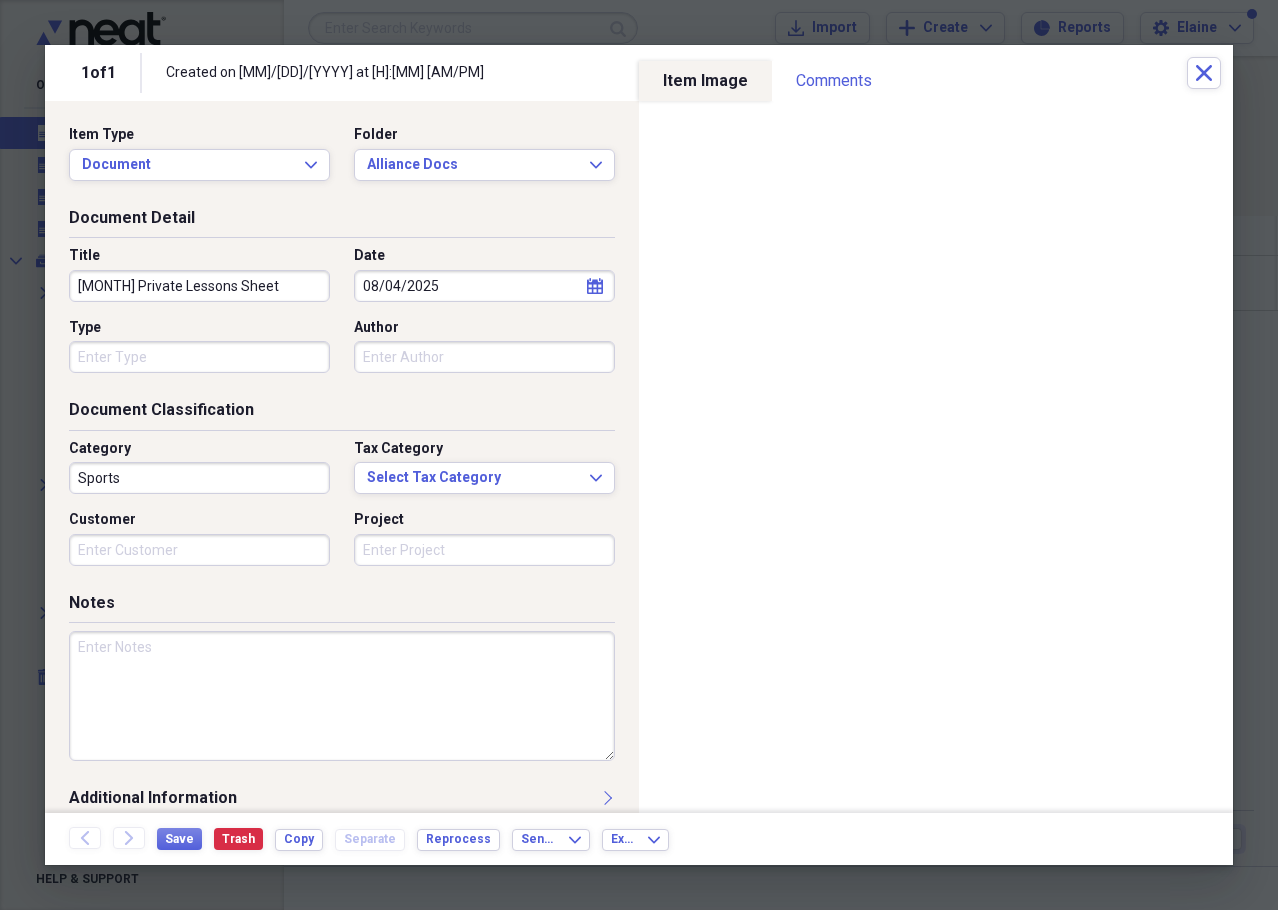 click on "Author" at bounding box center [484, 357] 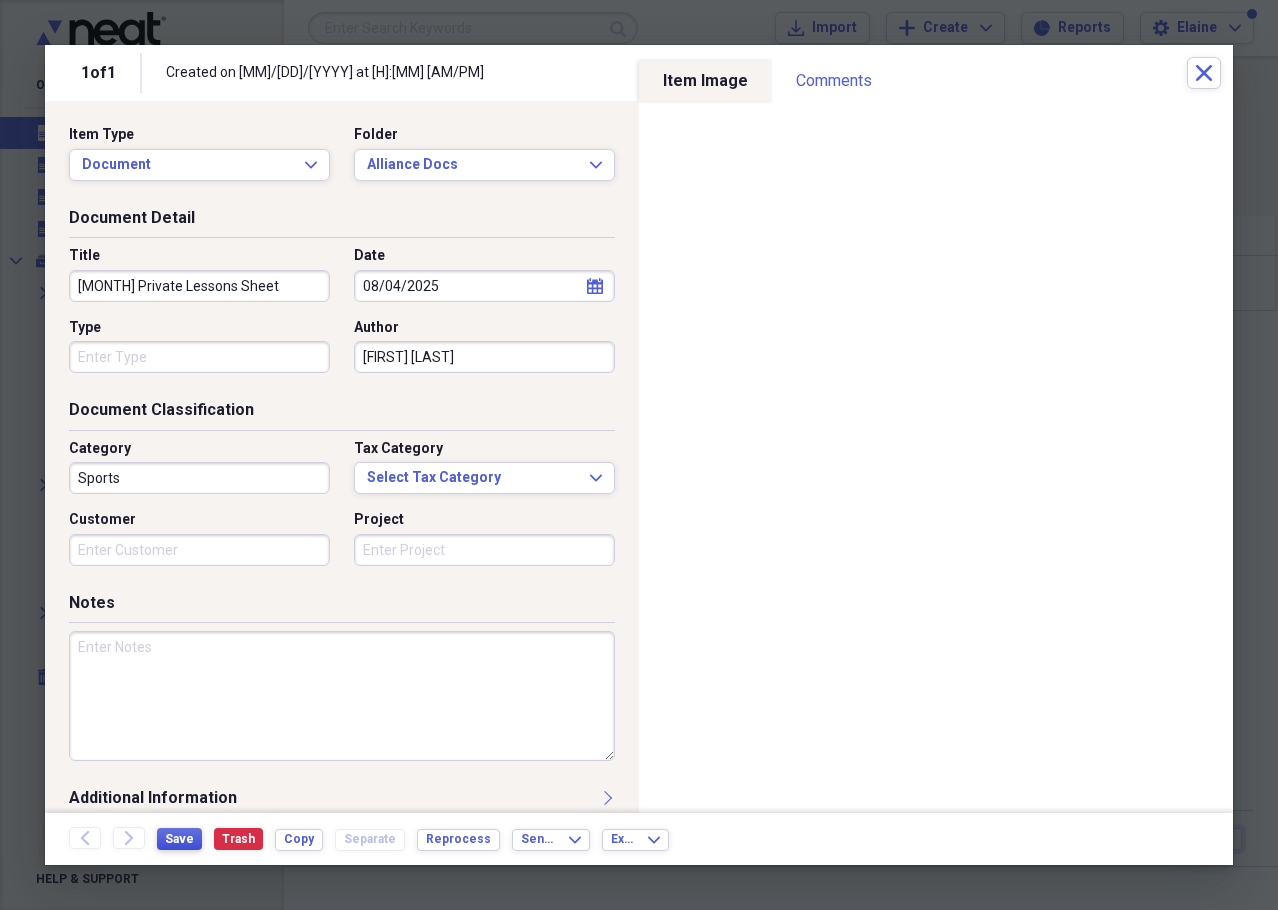 type on "[FIRST] [LAST]" 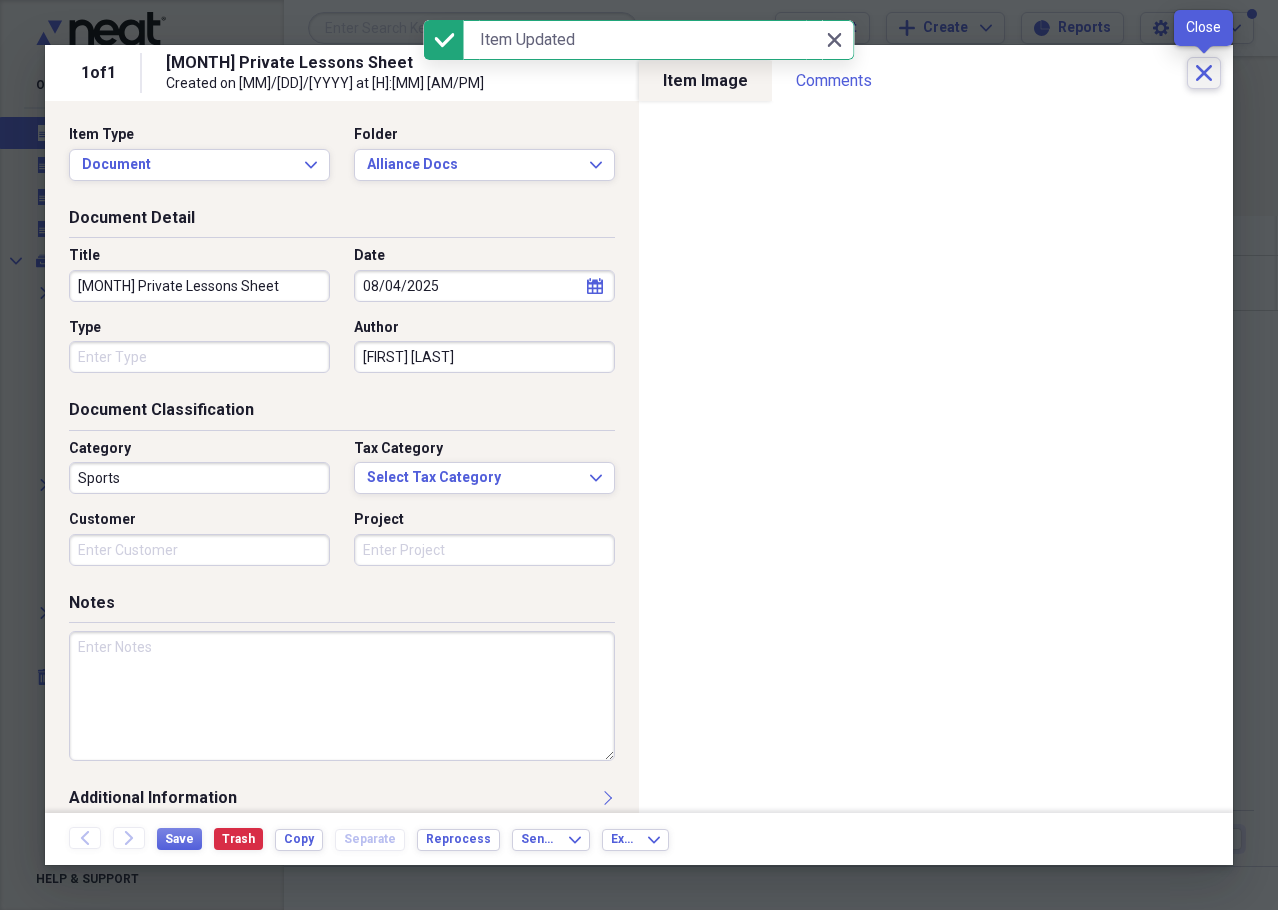 click on "Close" 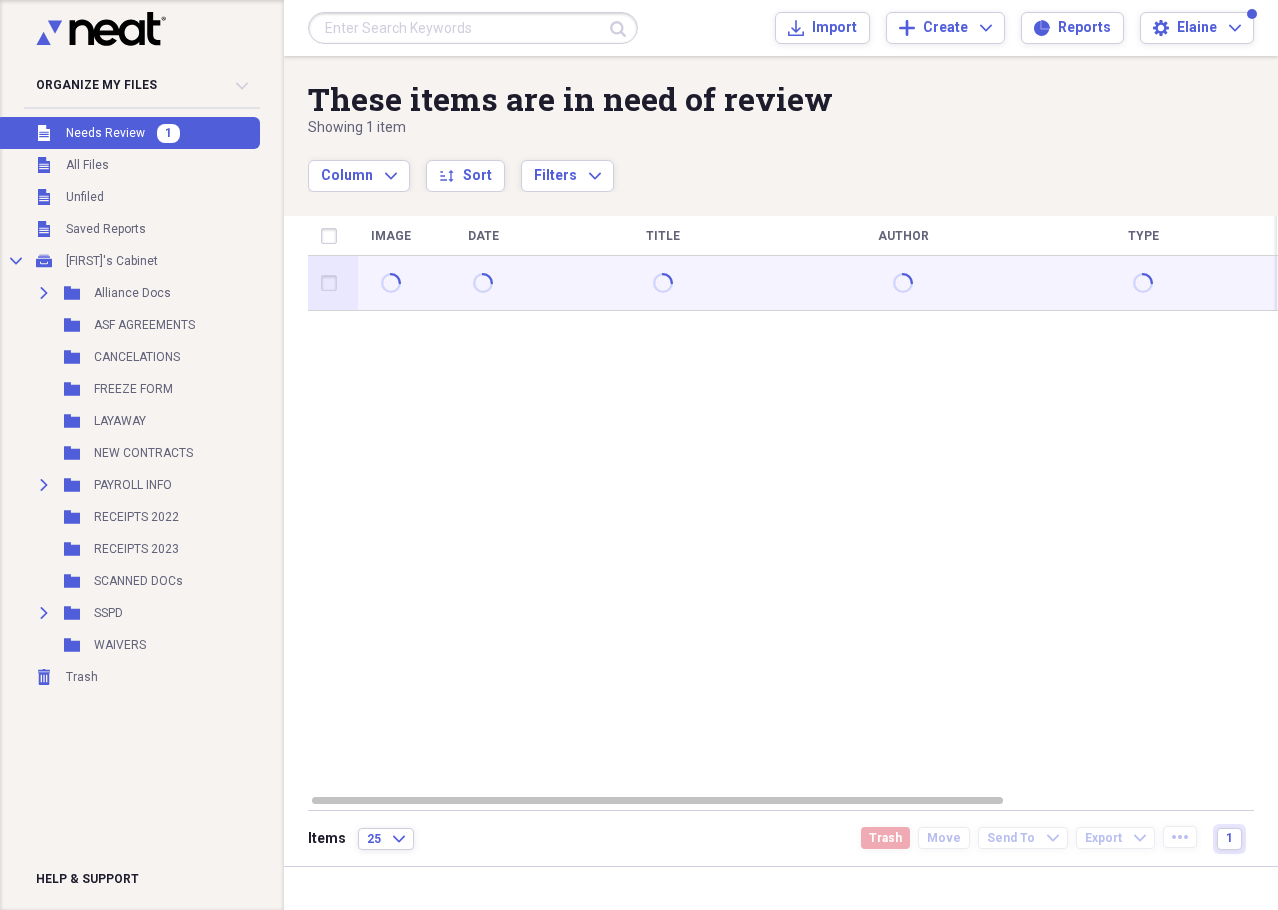 click at bounding box center [663, 283] 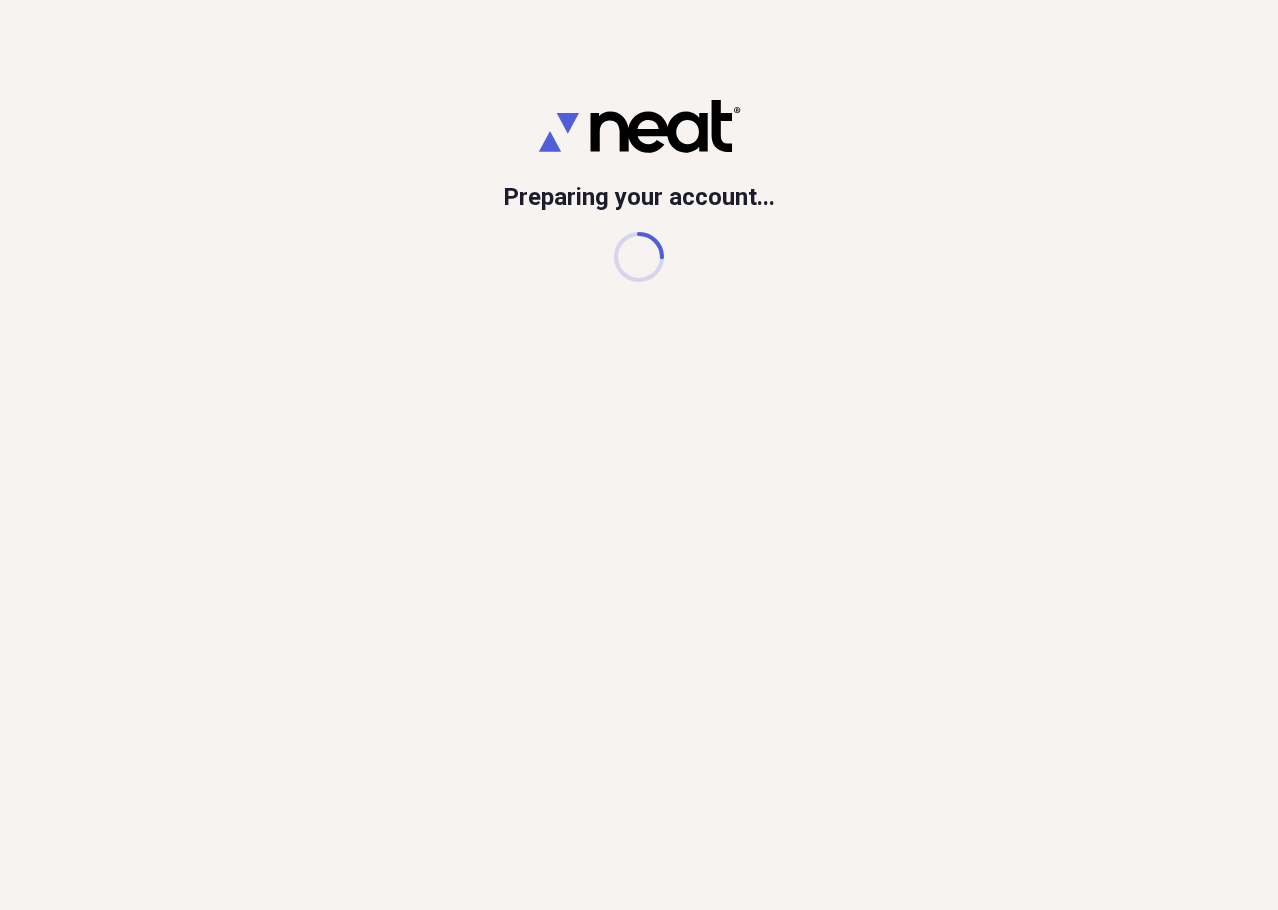 scroll, scrollTop: 0, scrollLeft: 0, axis: both 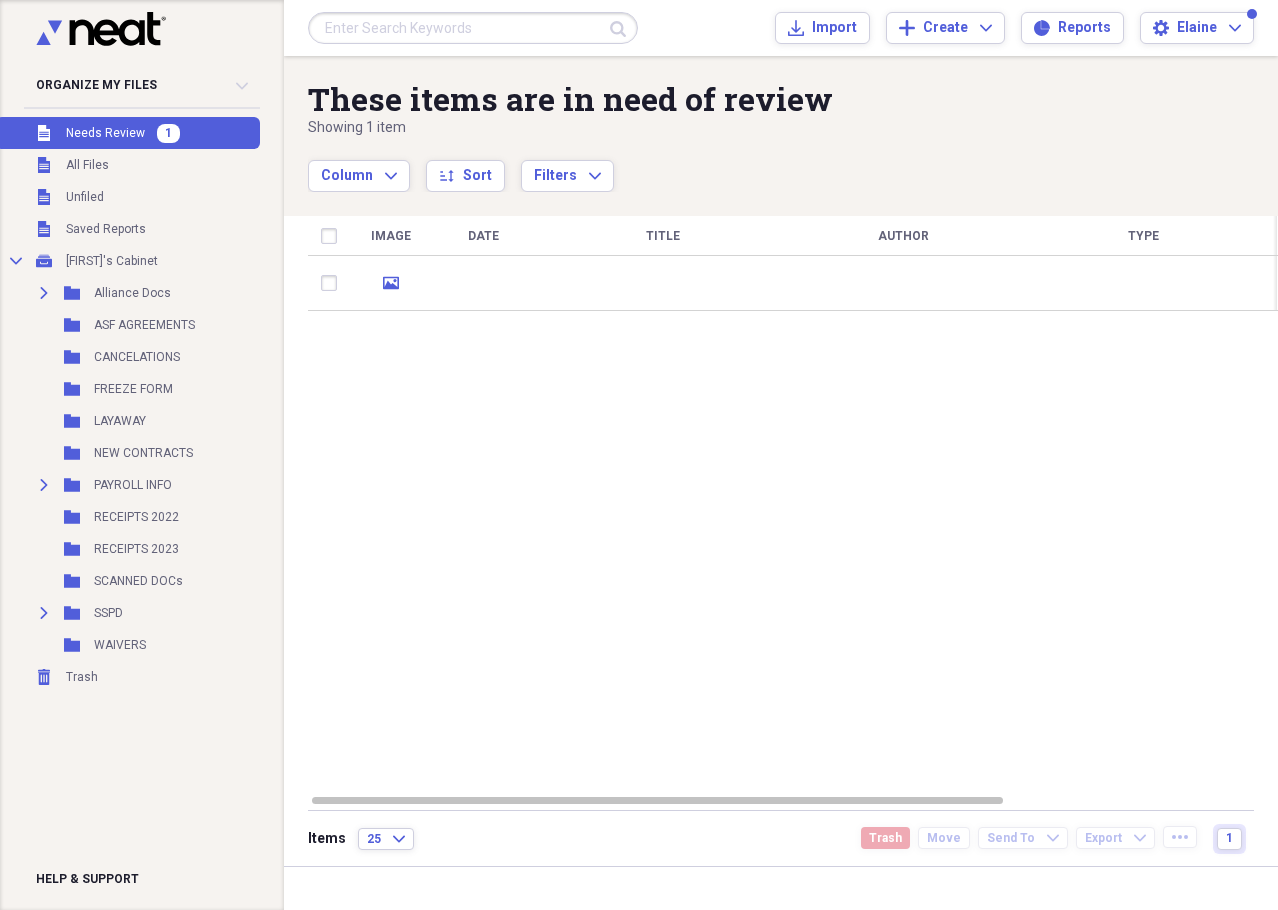 click at bounding box center [483, 283] 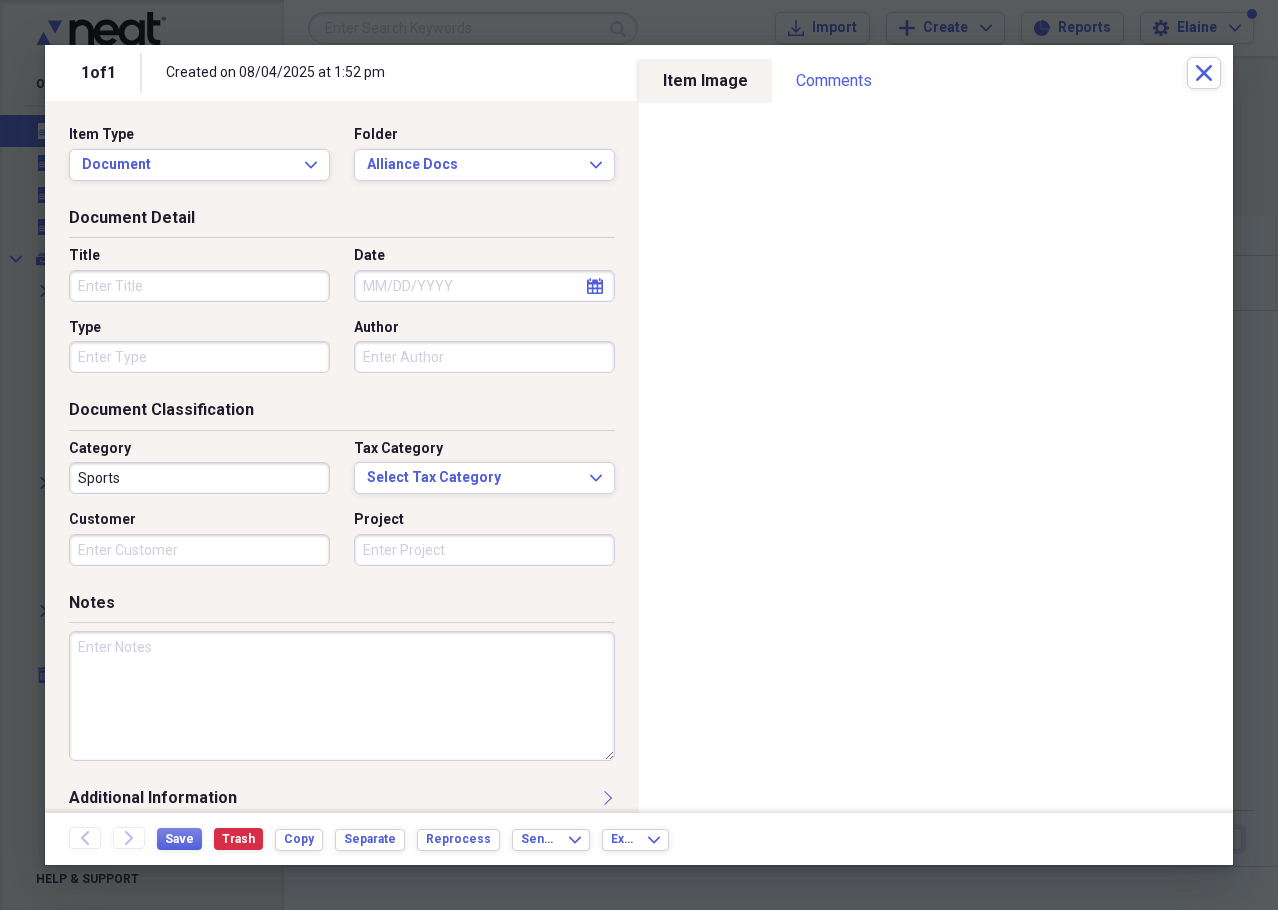 click on "Title" at bounding box center (199, 286) 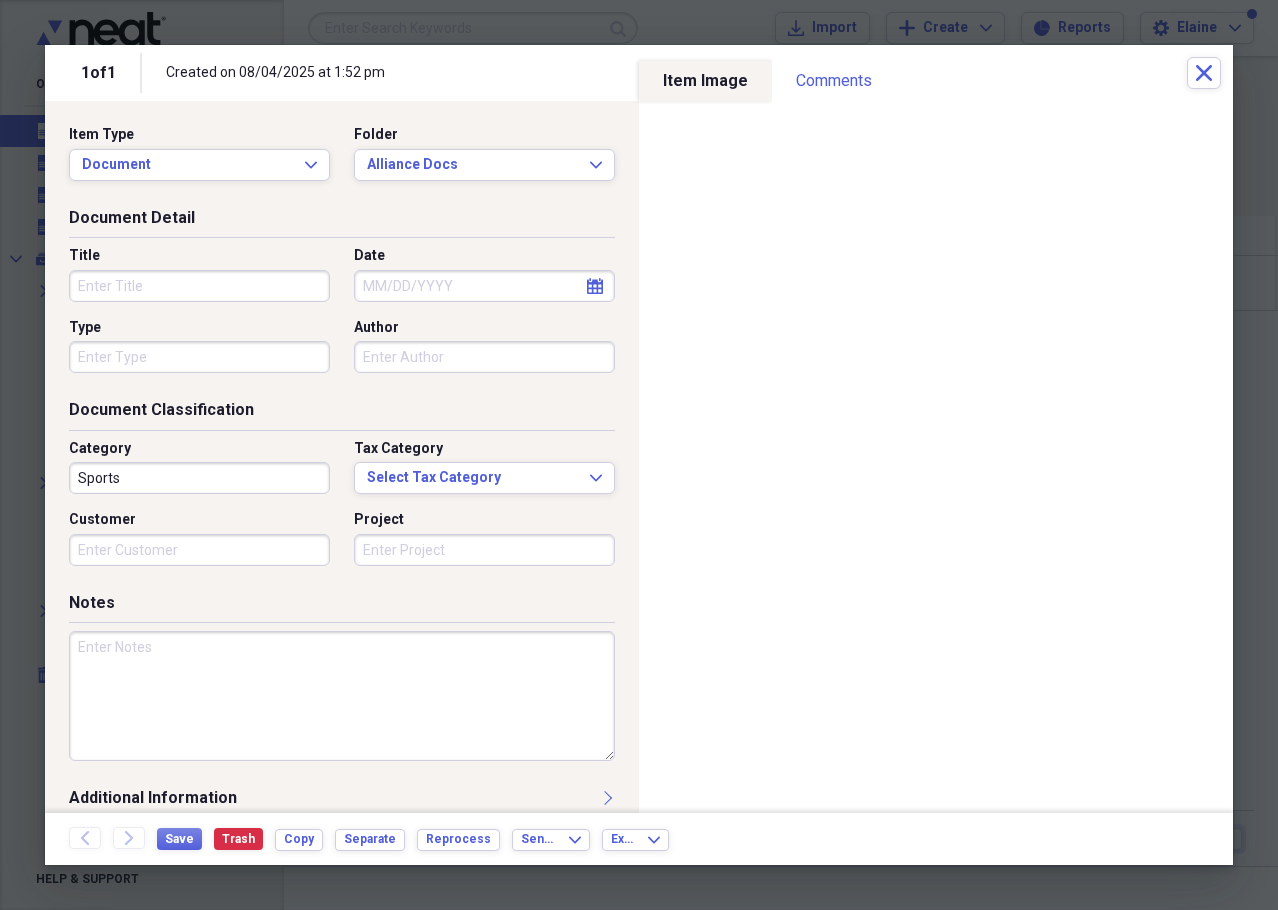 type on "J" 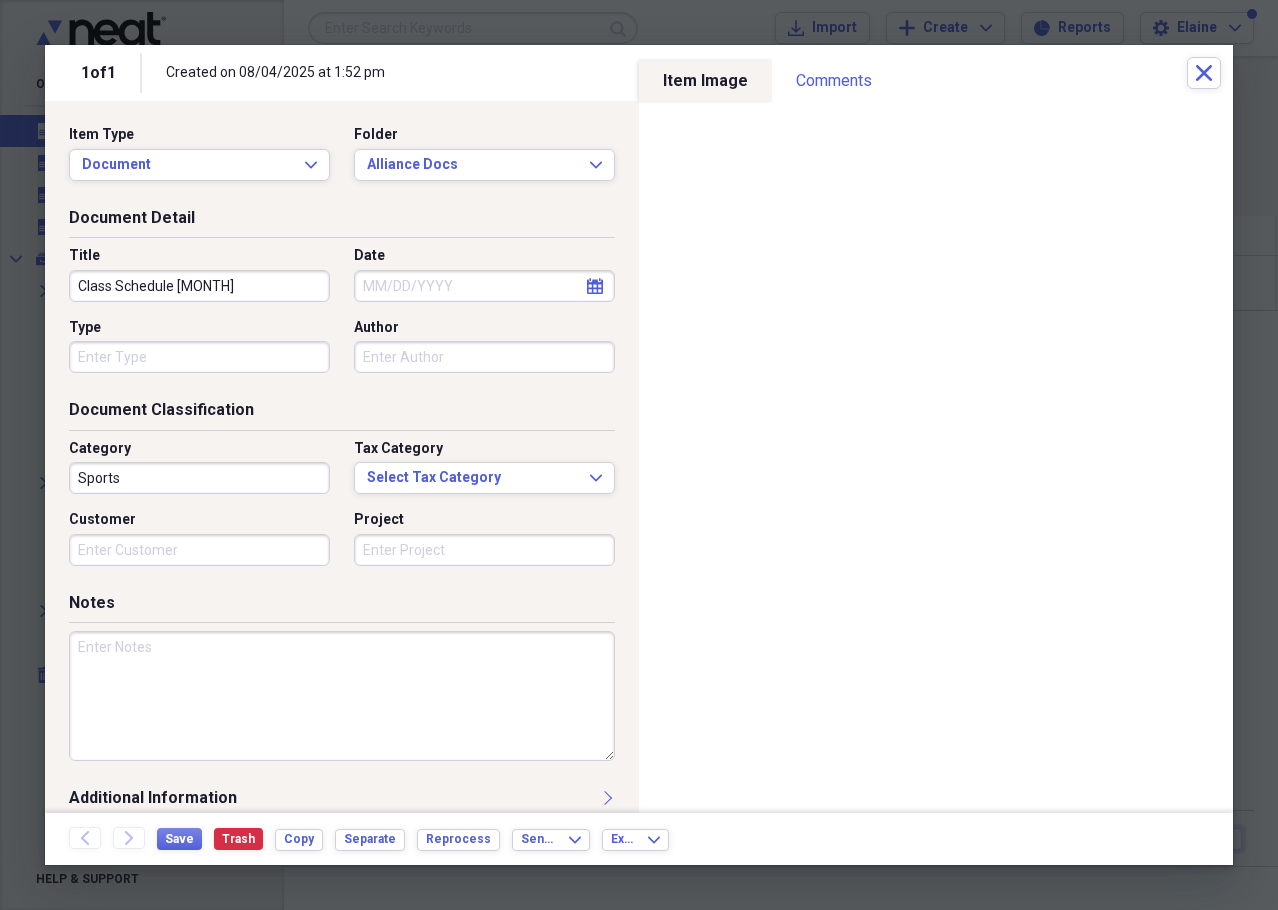 type on "Class Schedule July" 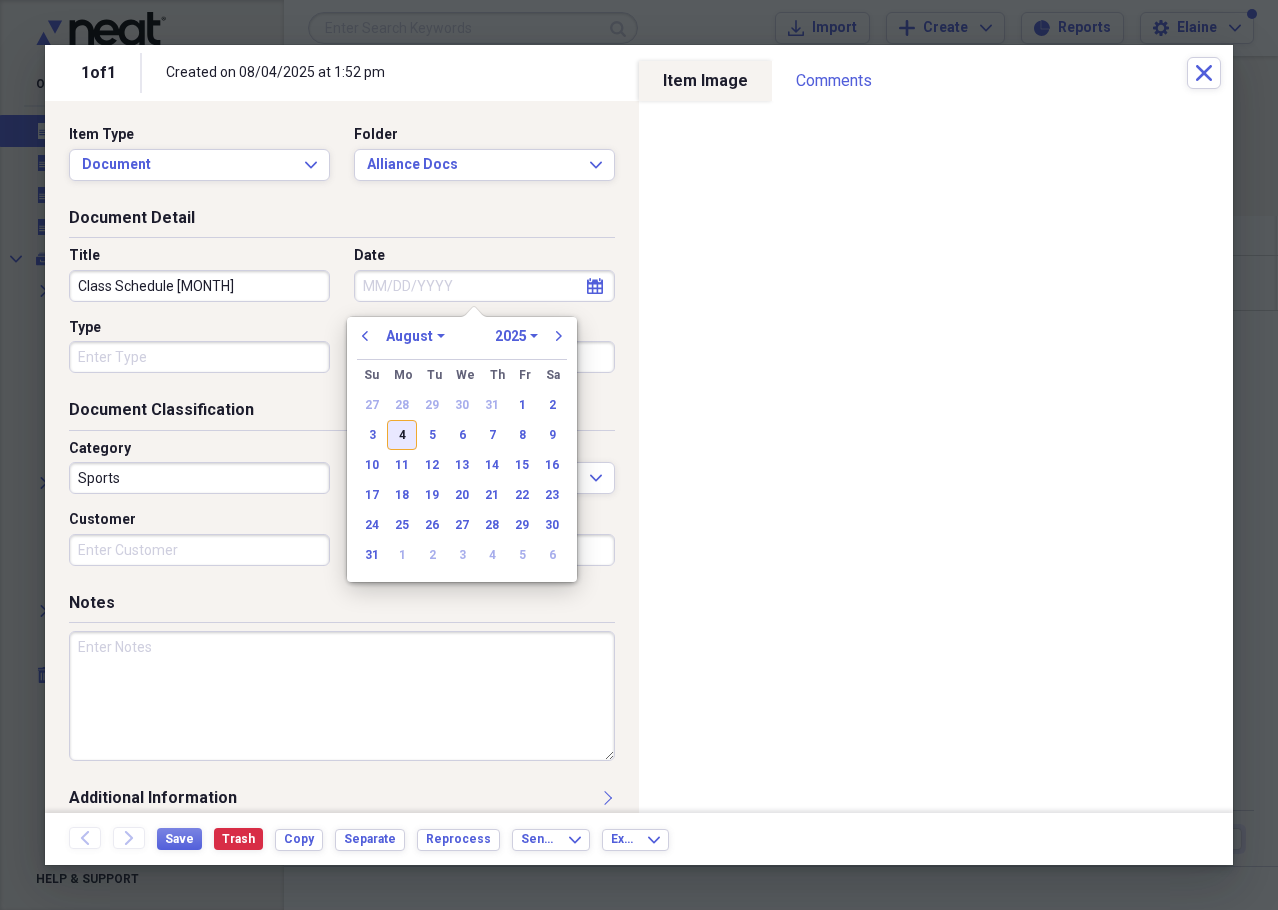 click on "4" at bounding box center [402, 435] 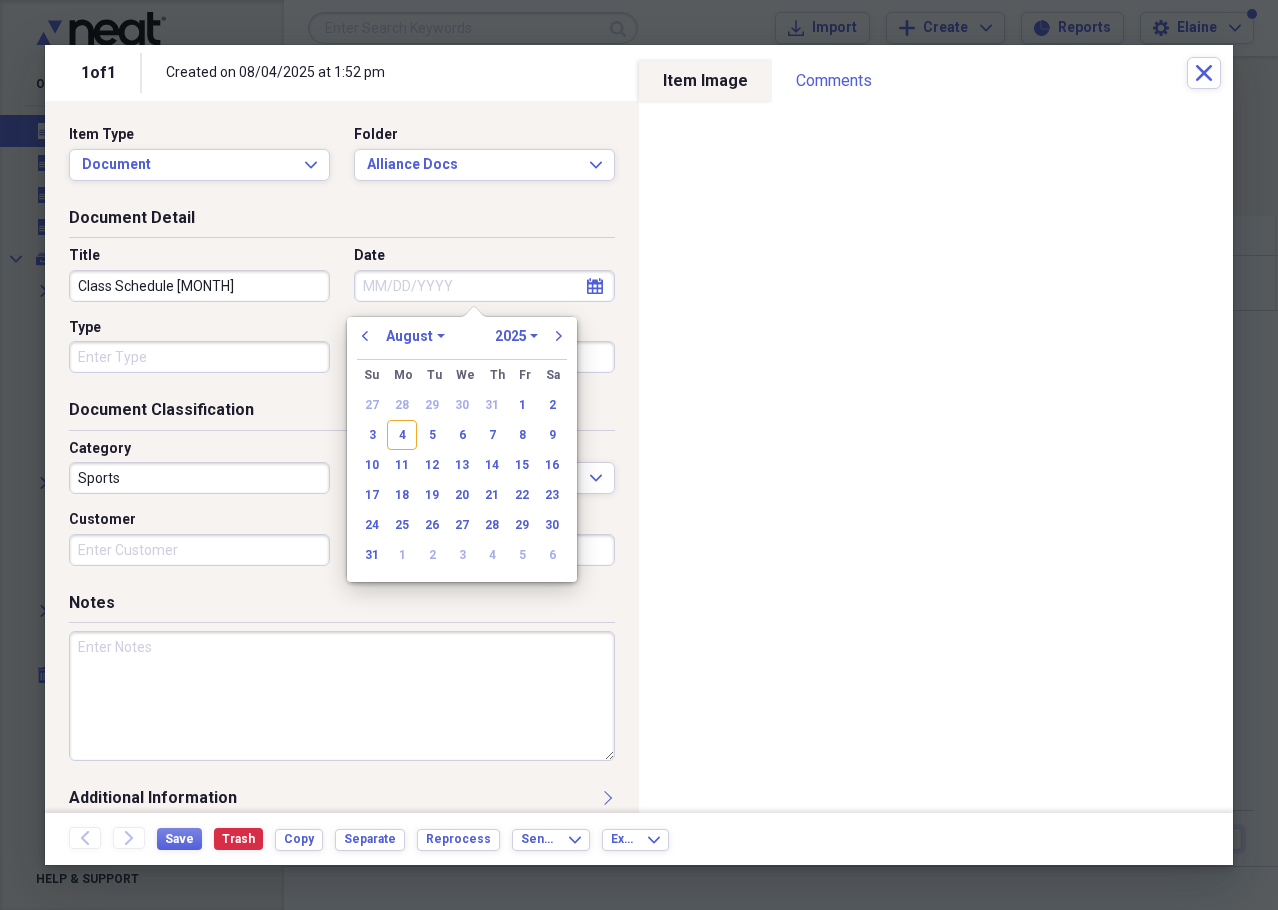 type on "08/04/2025" 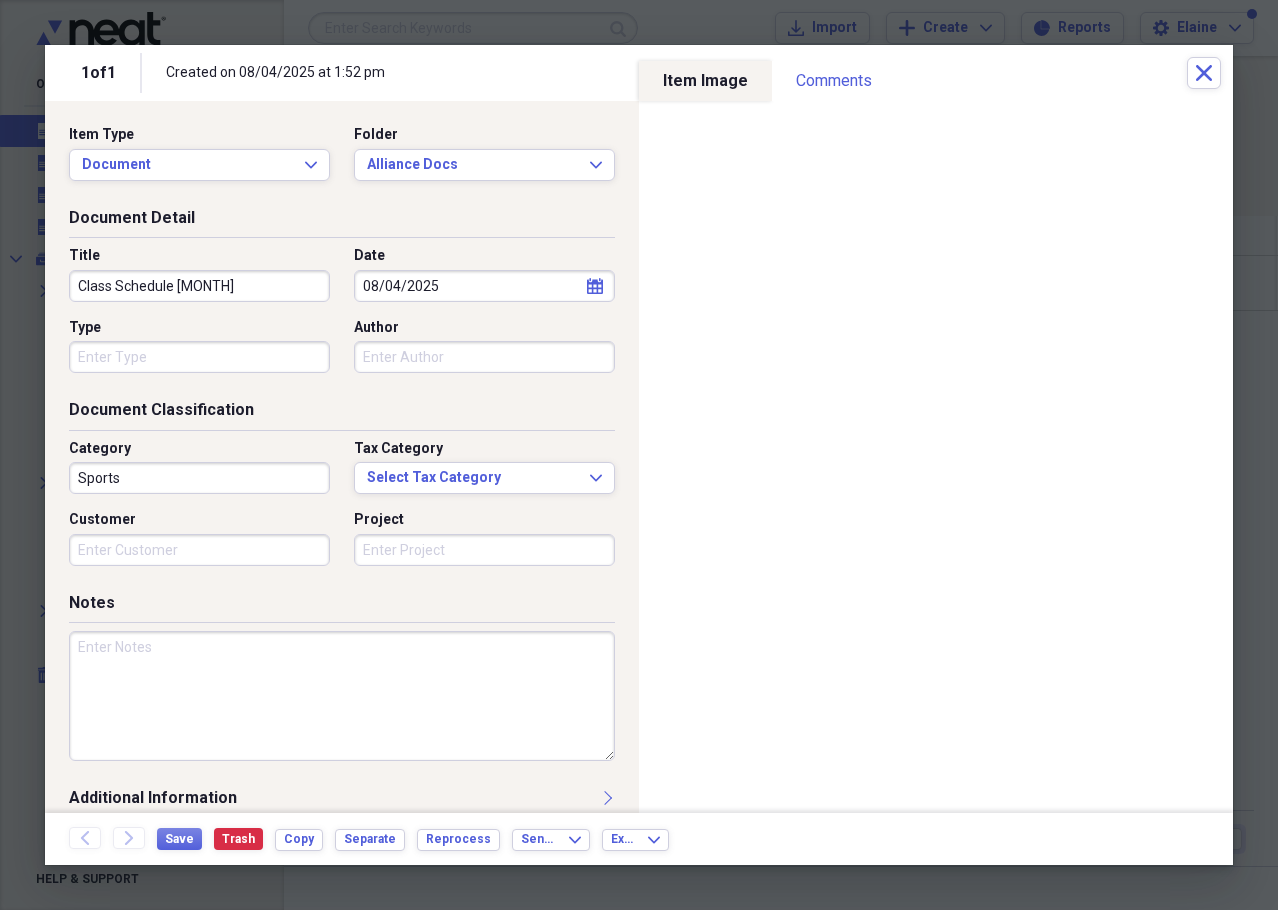 click on "Title Class Schedule July Date 08/04/2025 calendar Calendar Type Author" at bounding box center [342, 317] 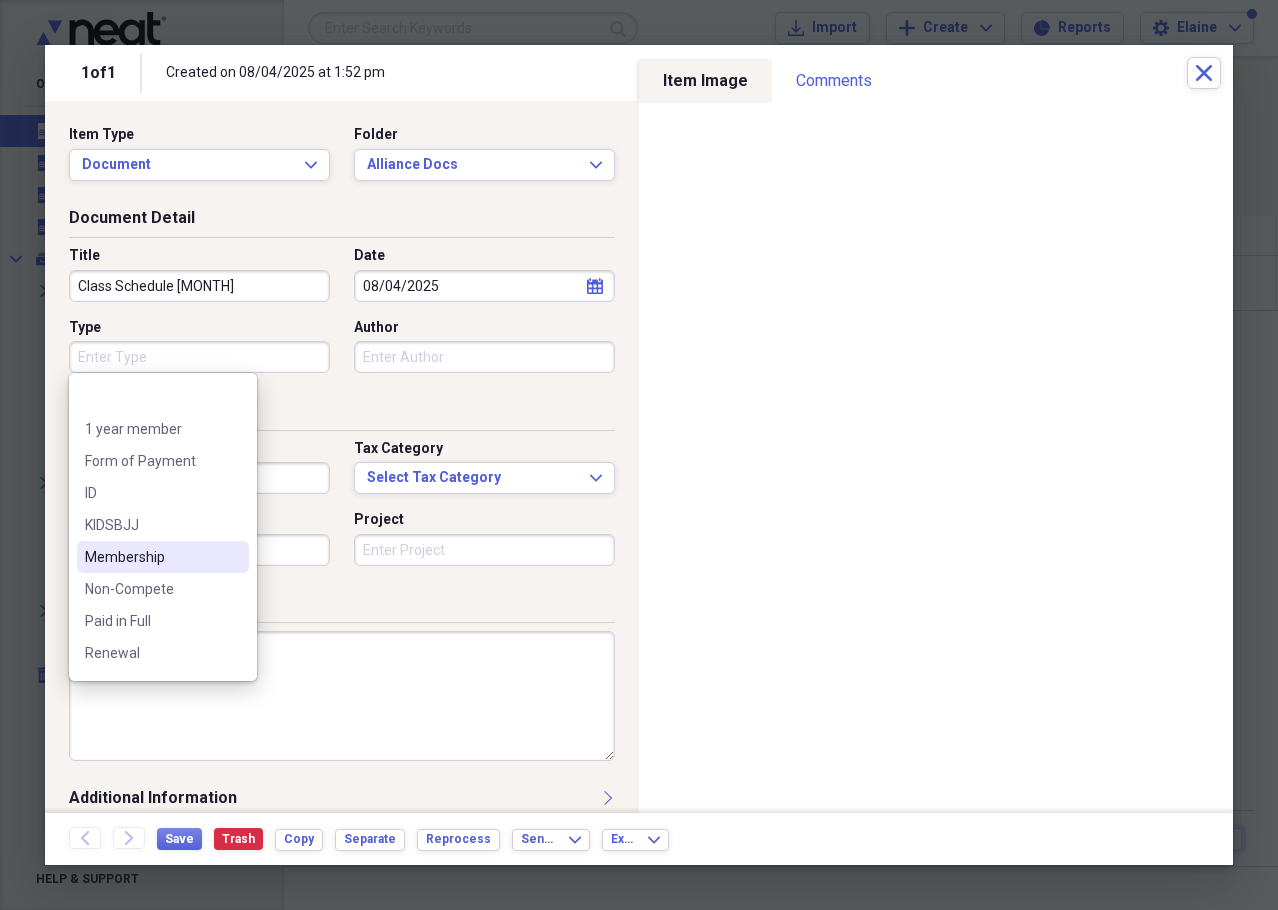 click on "Author" at bounding box center (484, 357) 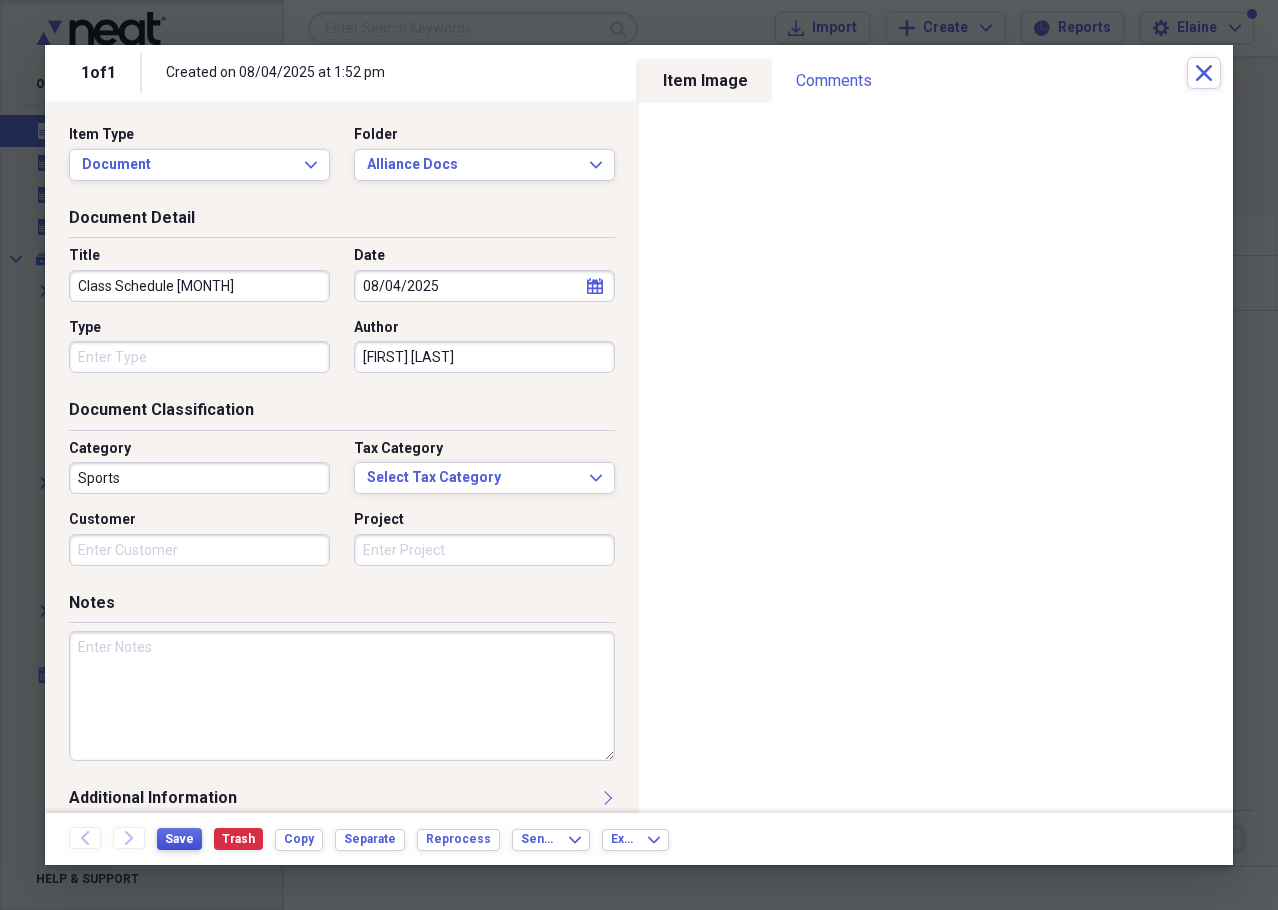 type on "[FIRST] [LAST]" 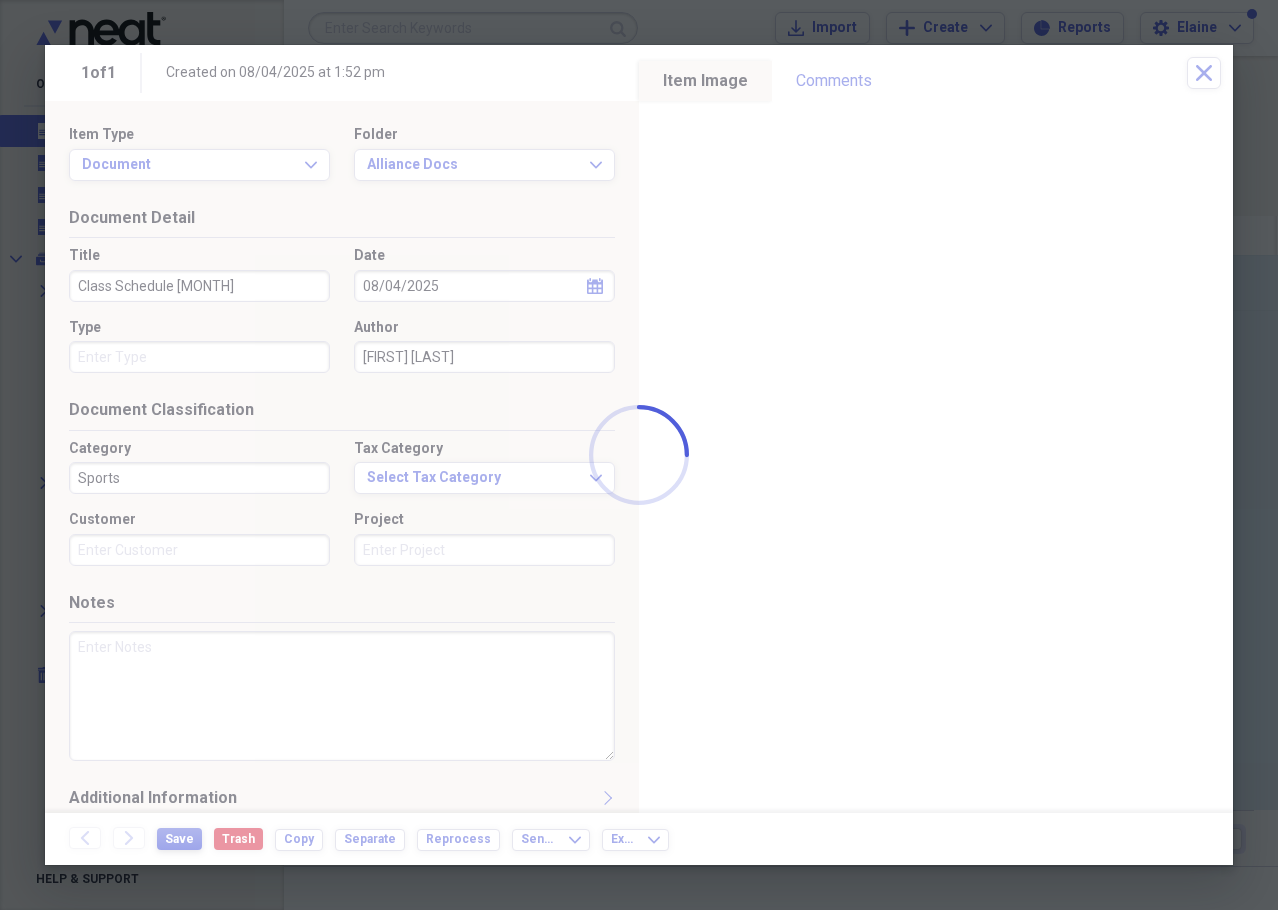 type on "Class Schedule July" 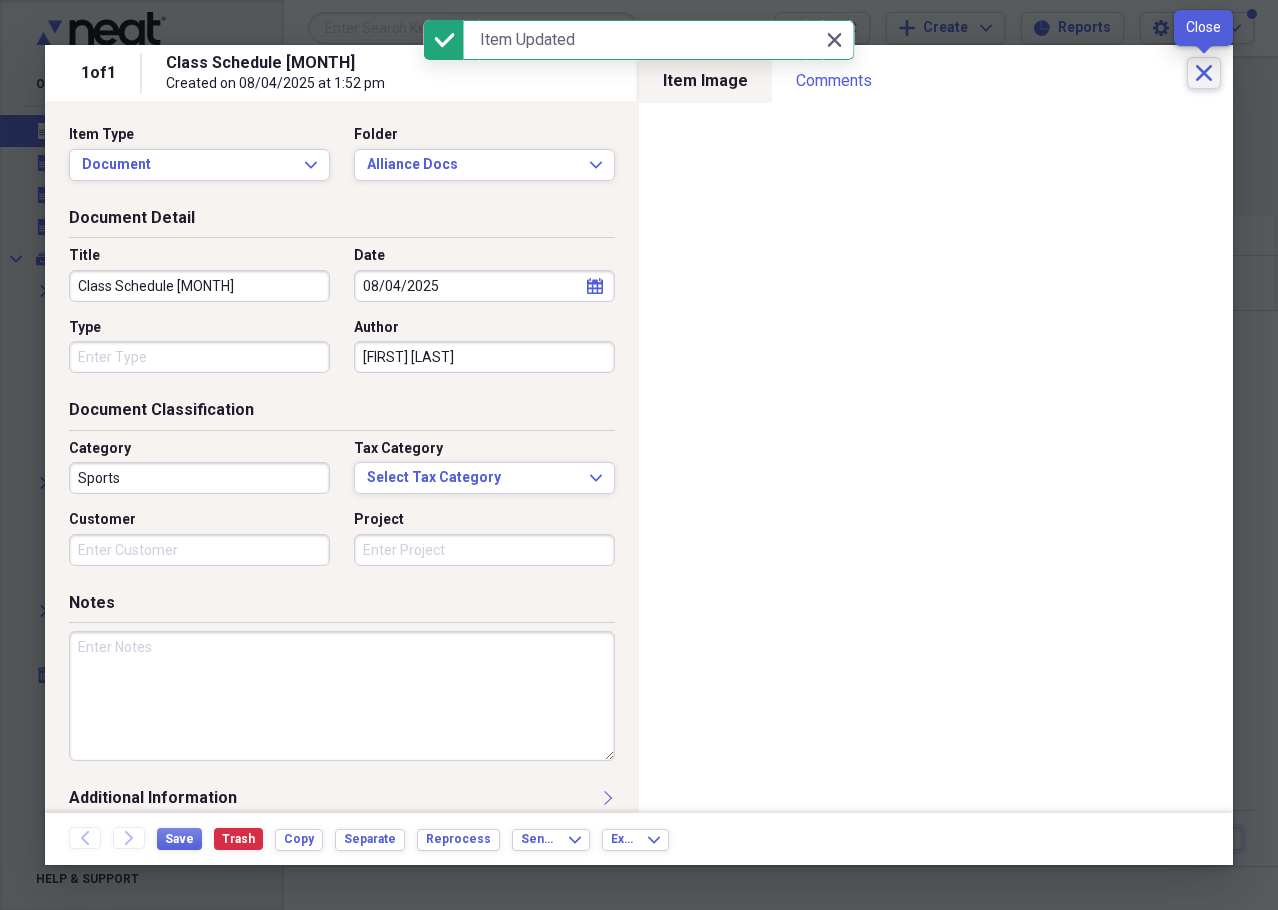 click 